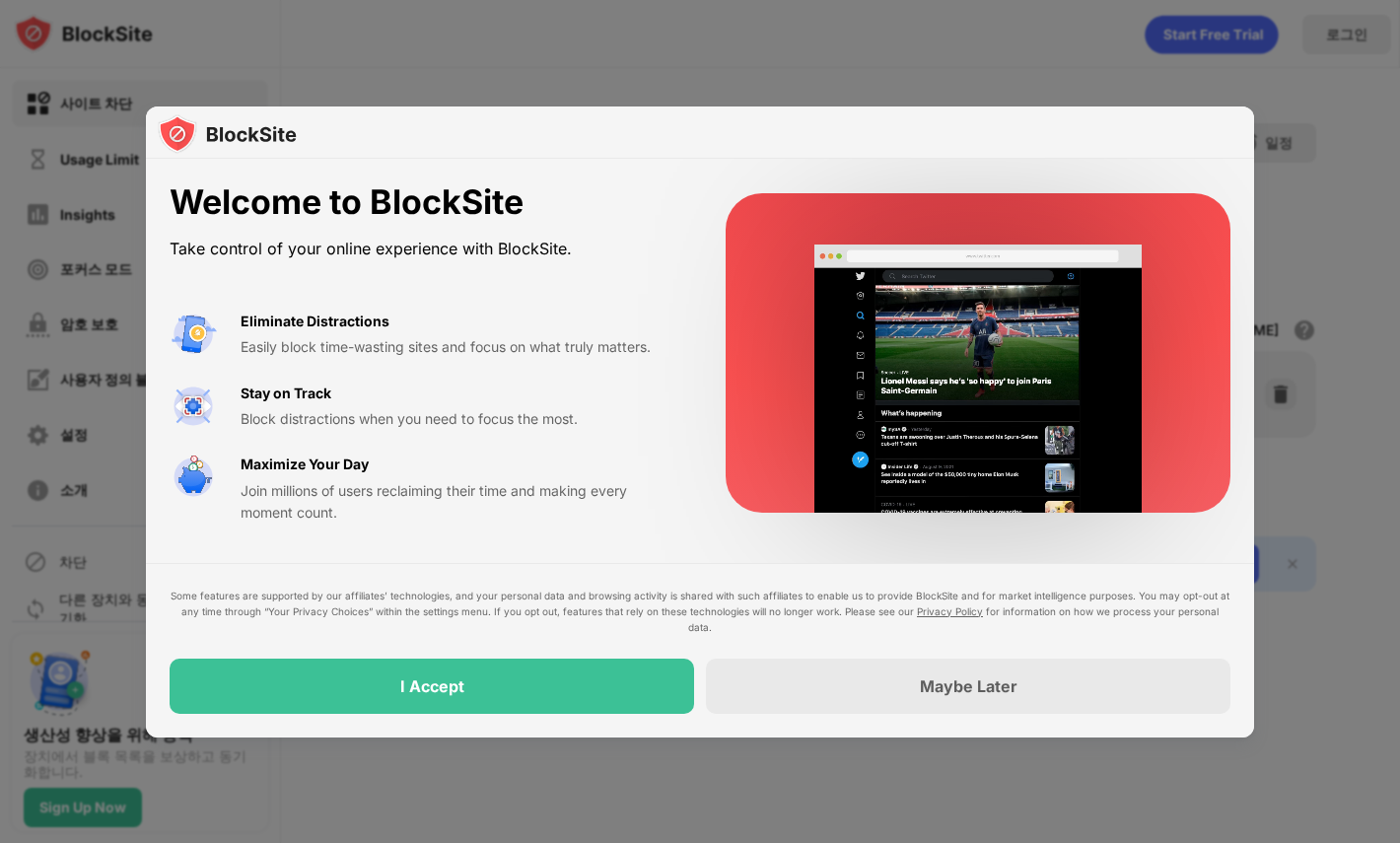 scroll, scrollTop: 0, scrollLeft: 0, axis: both 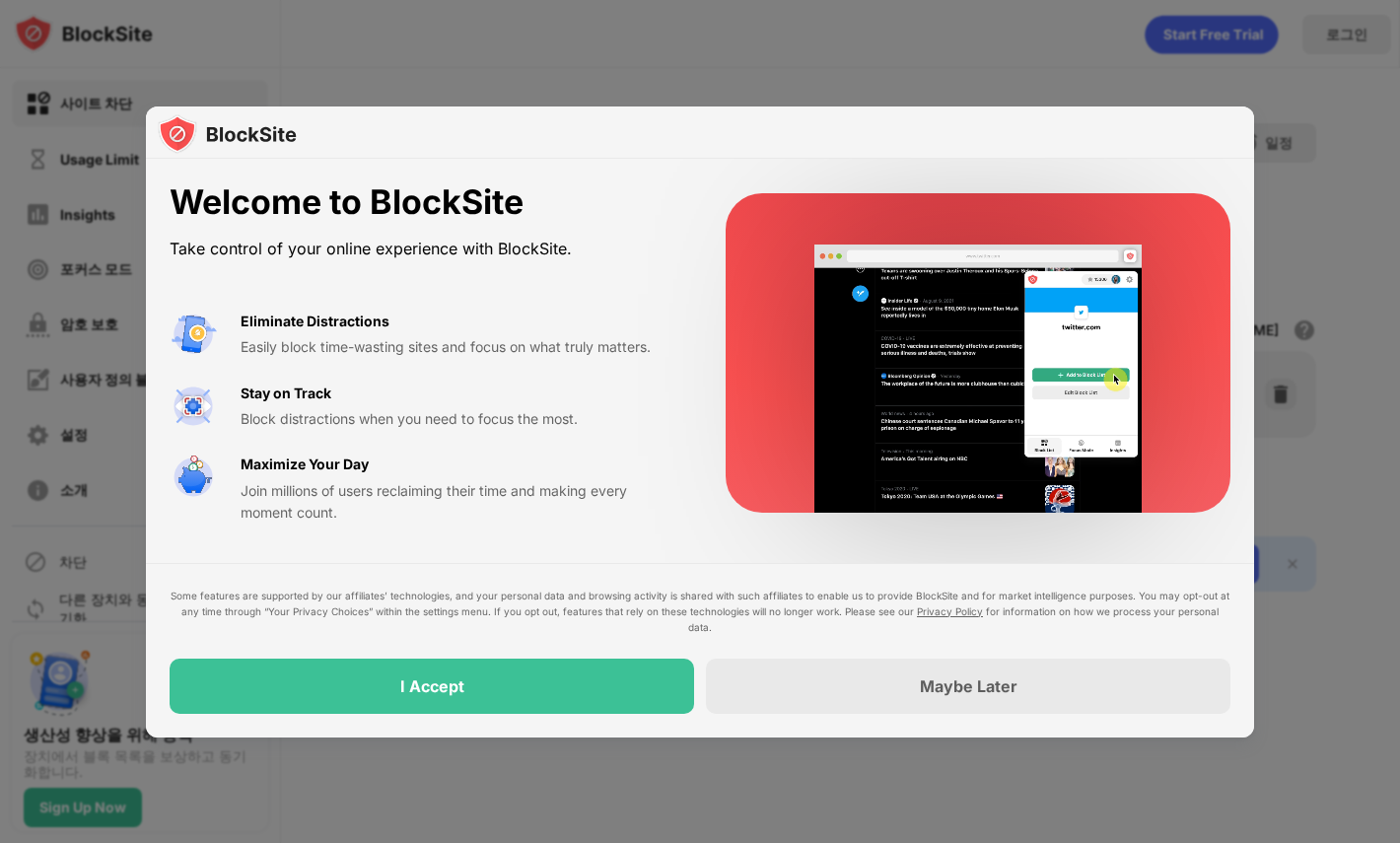click on "Welcome to BlockSite Take control of your online experience with BlockSite. Eliminate Distractions Easily block time-wasting sites and focus on what truly matters. Stay on Track Block distractions when you need to focus the most. Maximize Your Day Join millions of users reclaiming their time and making every moment count. Some features are supported by our affiliates’ technologies, and your personal data and browsing activity is shared with such affiliates to enable us to provide BlockSite and for market intelligence purposes. You may opt-out at any time through “Your Privacy Choices” within the settings menu. If you opt out, features that rely on these technologies will no longer work. Please see our   Privacy Policy   for information on how we process your personal data. I Accept Maybe Later" at bounding box center [700, 448] 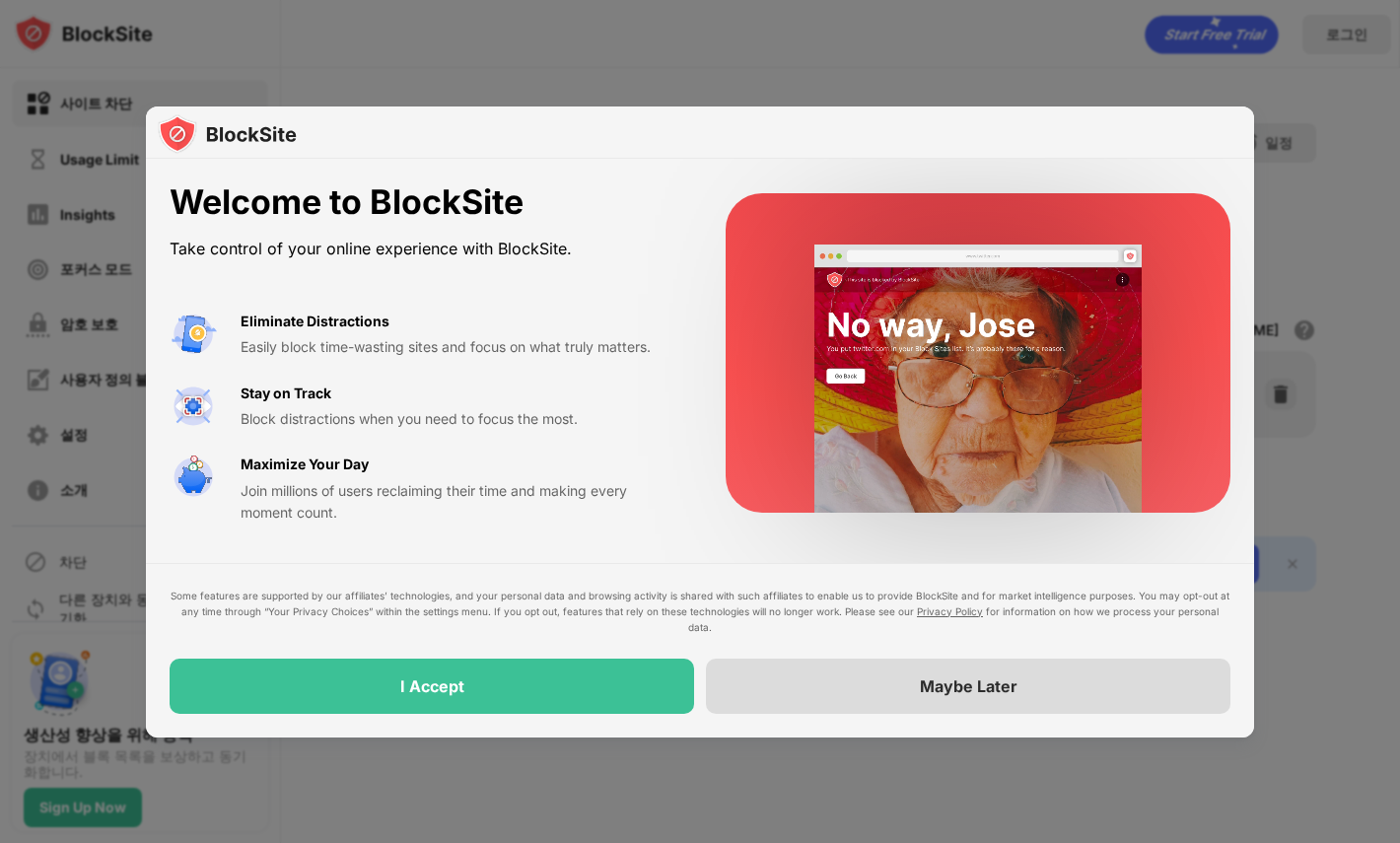 click on "Maybe Later" at bounding box center (968, 686) 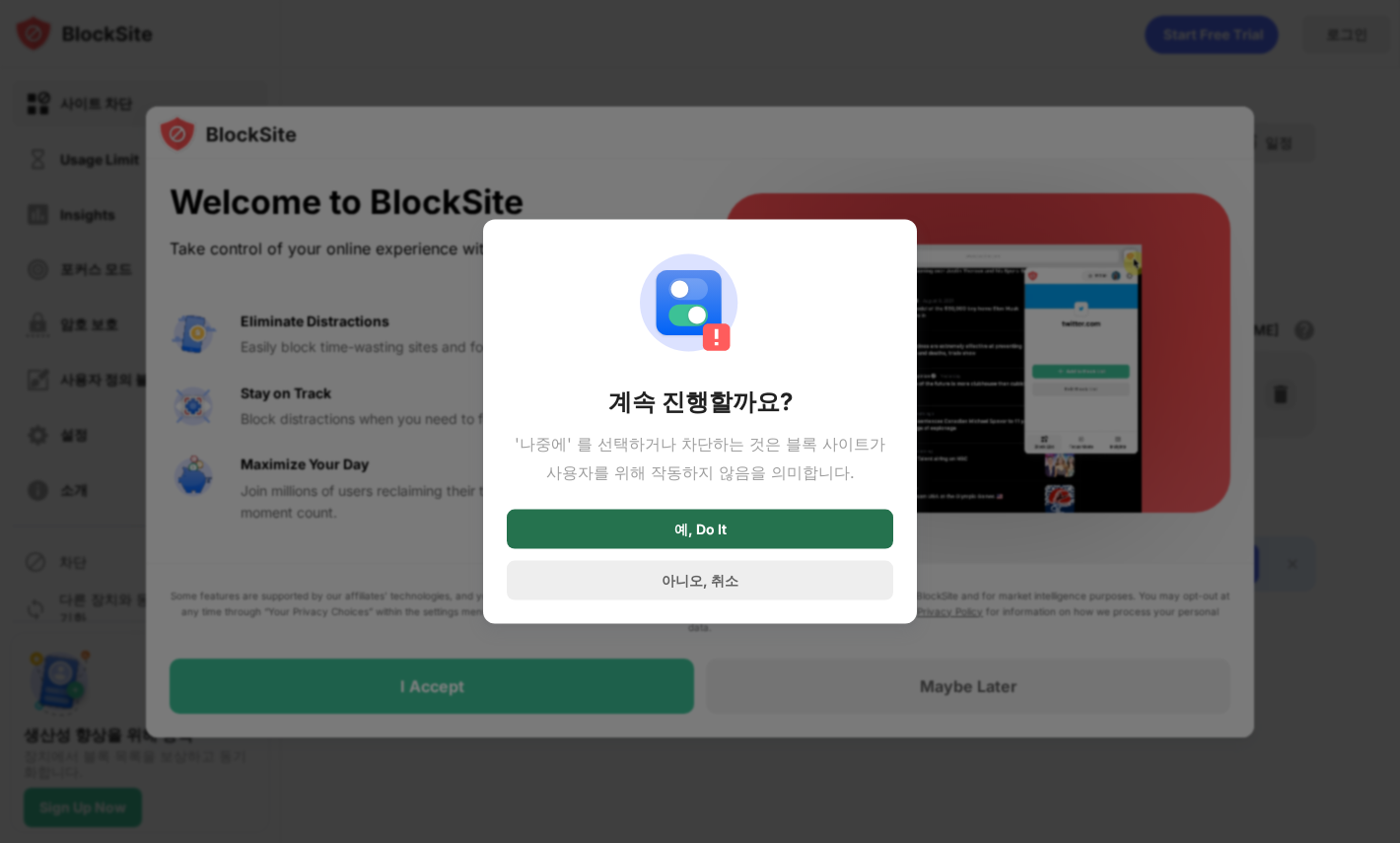 click on "예, Do It" at bounding box center [700, 529] 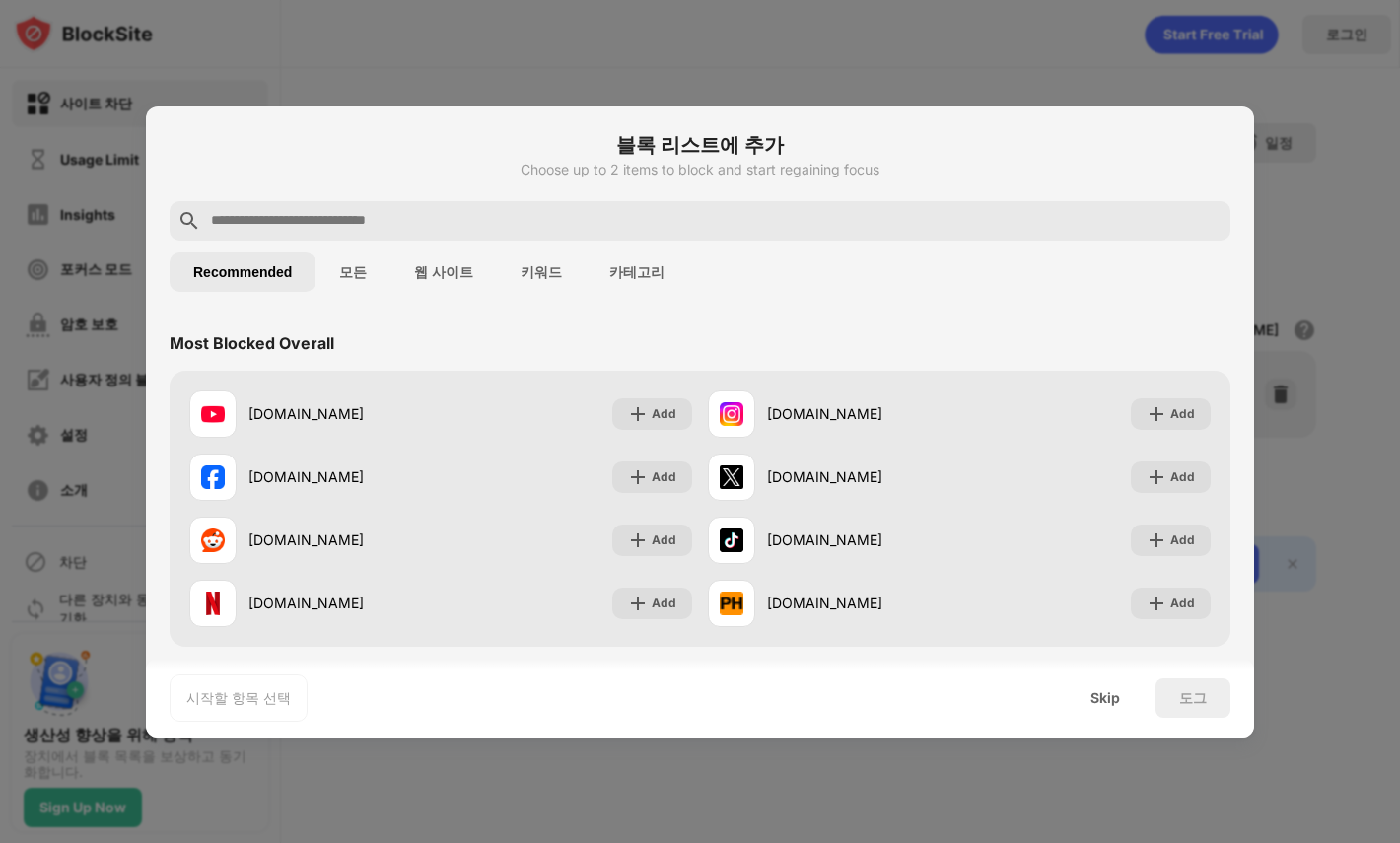 click on "모든" at bounding box center (353, 272) 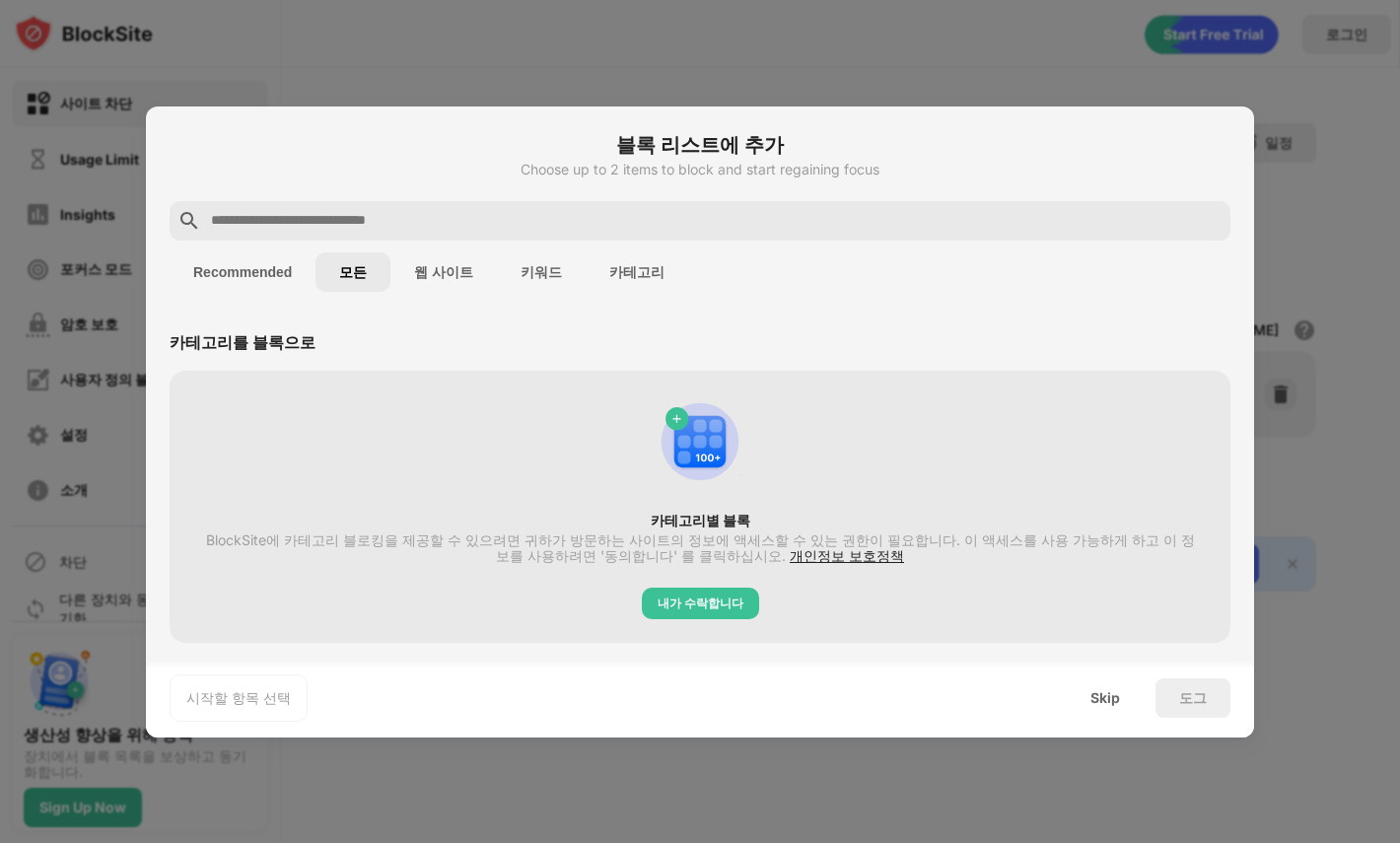click on "웹 사이트" at bounding box center [444, 272] 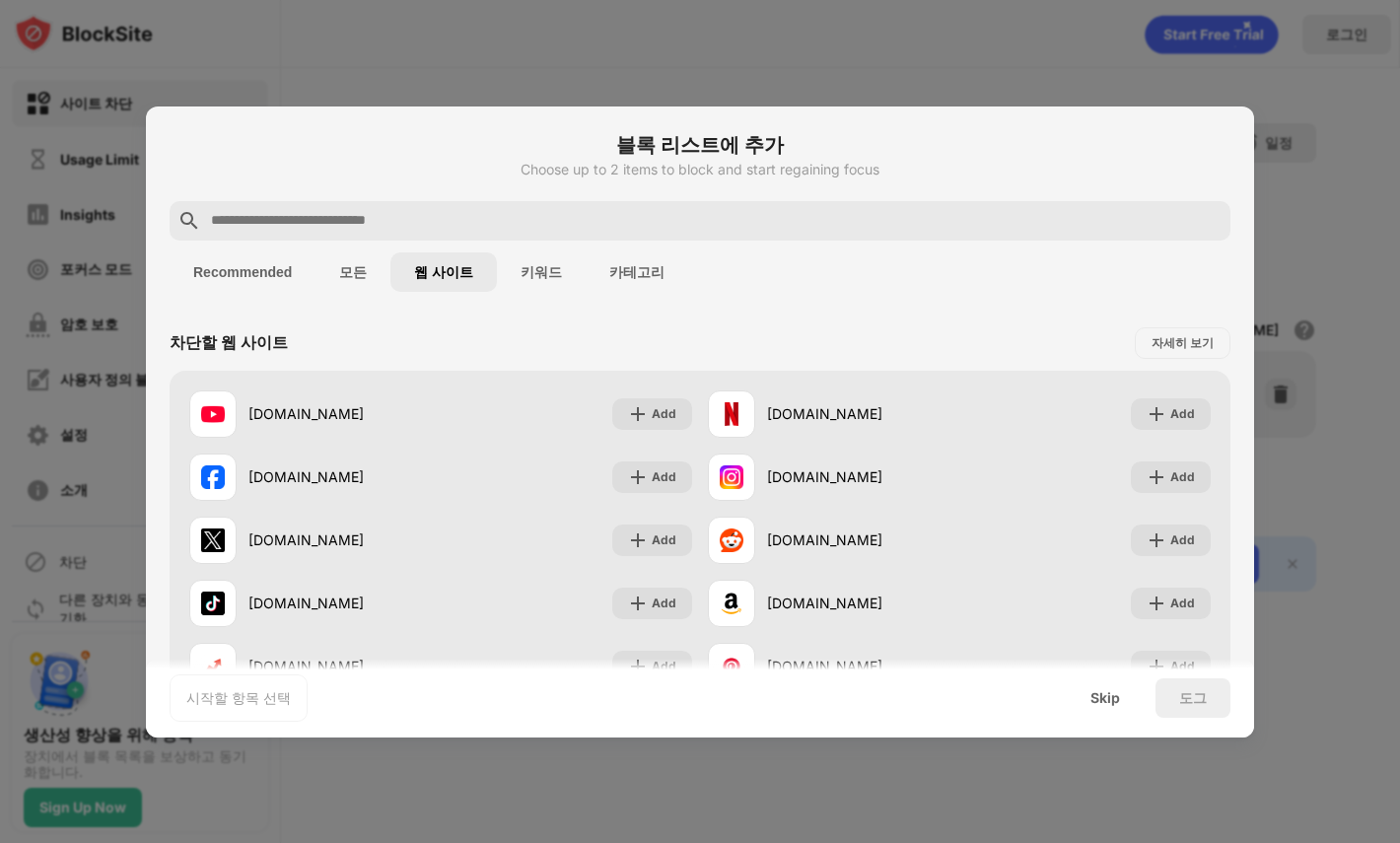 click on "키워드" at bounding box center [541, 272] 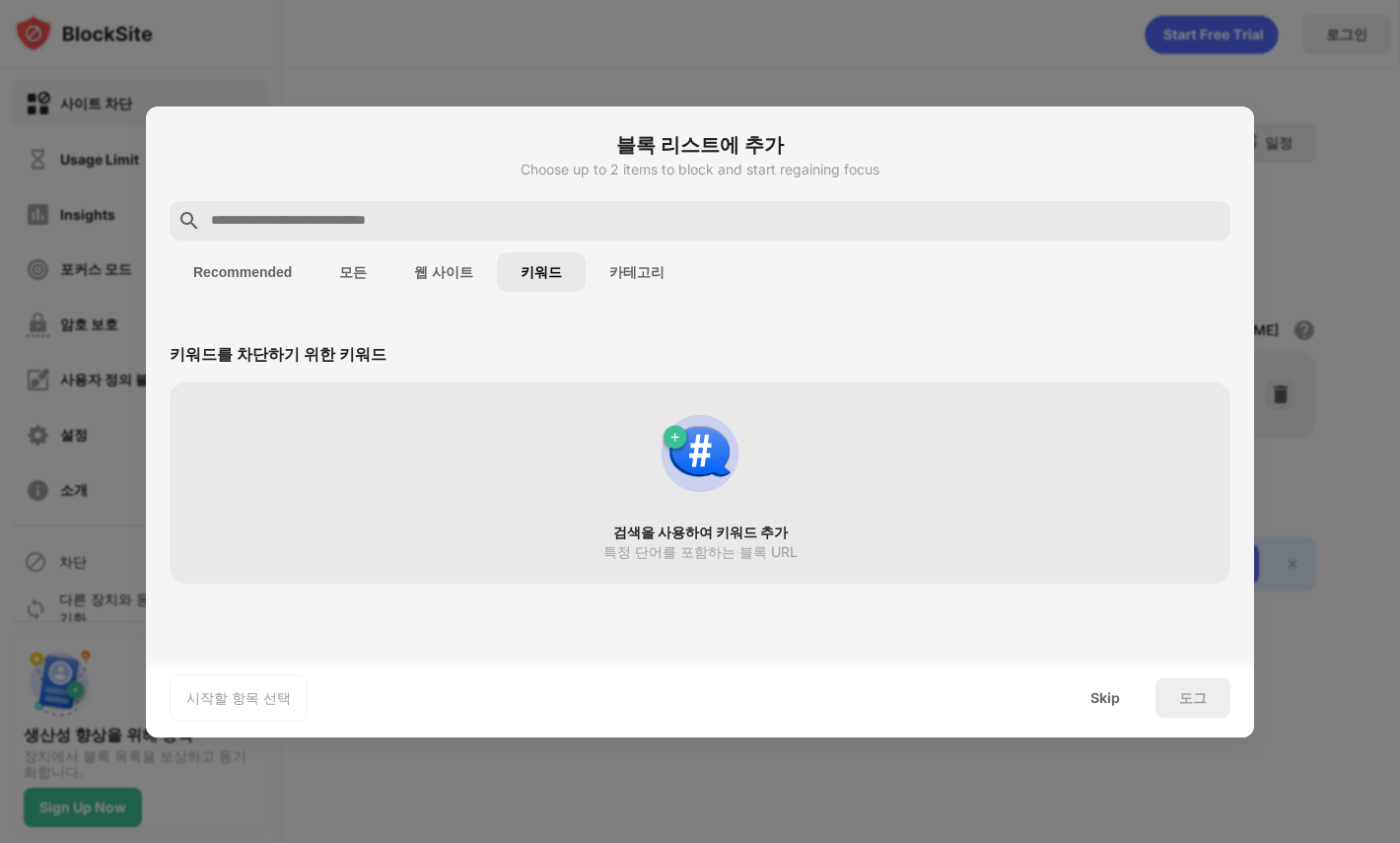 click on "카테고리" at bounding box center (637, 272) 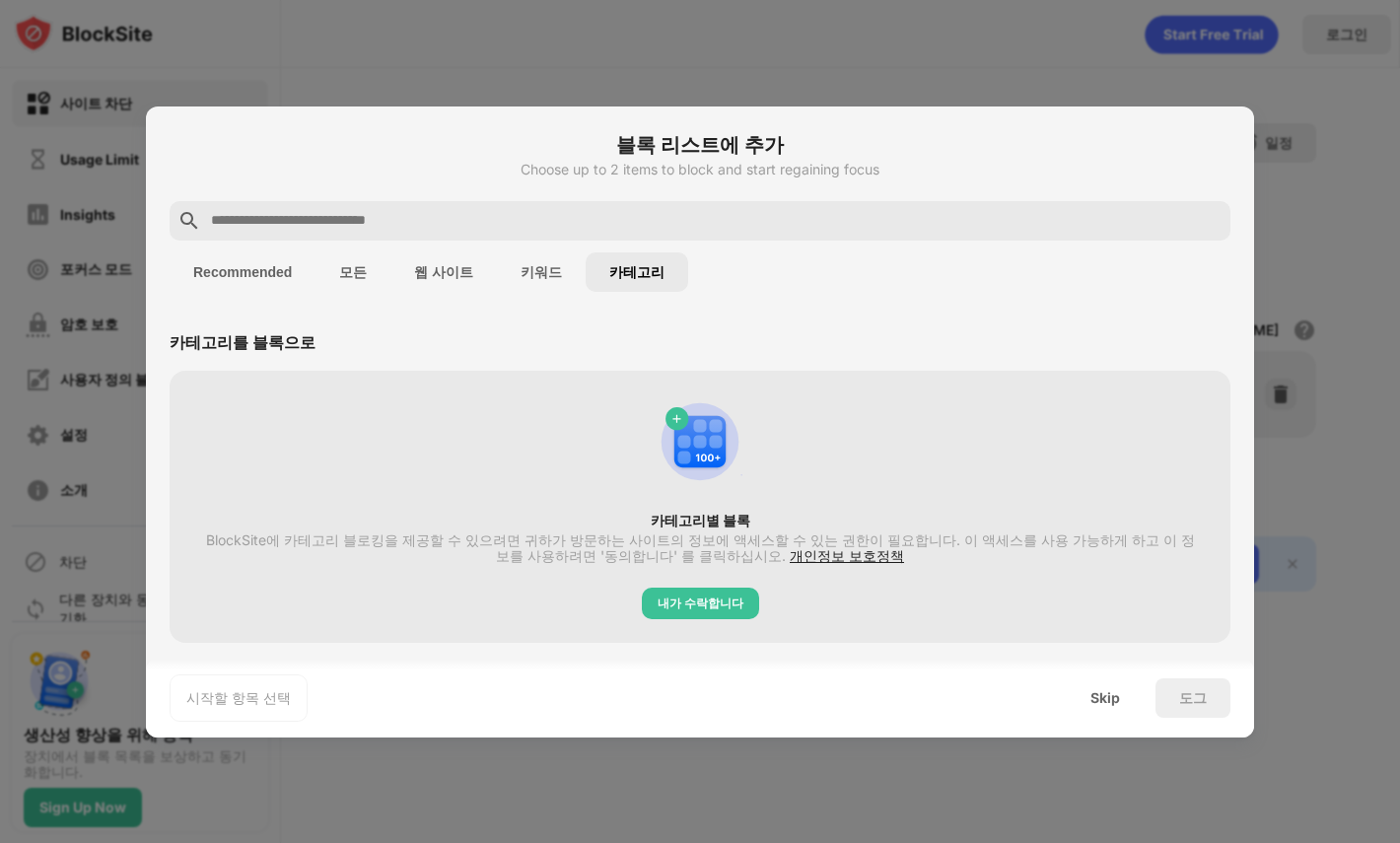click on "웹 사이트" at bounding box center [444, 272] 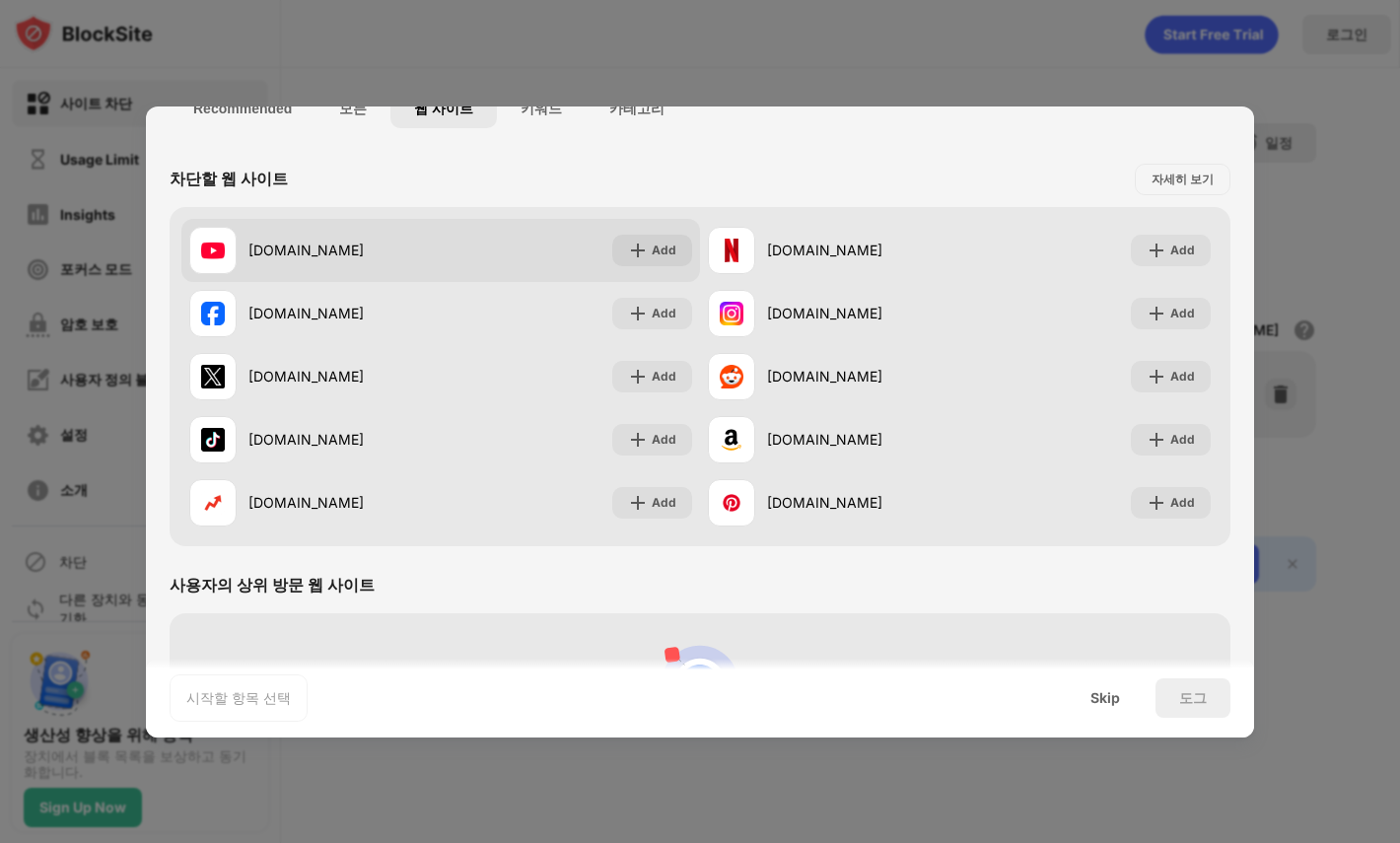 scroll, scrollTop: 0, scrollLeft: 0, axis: both 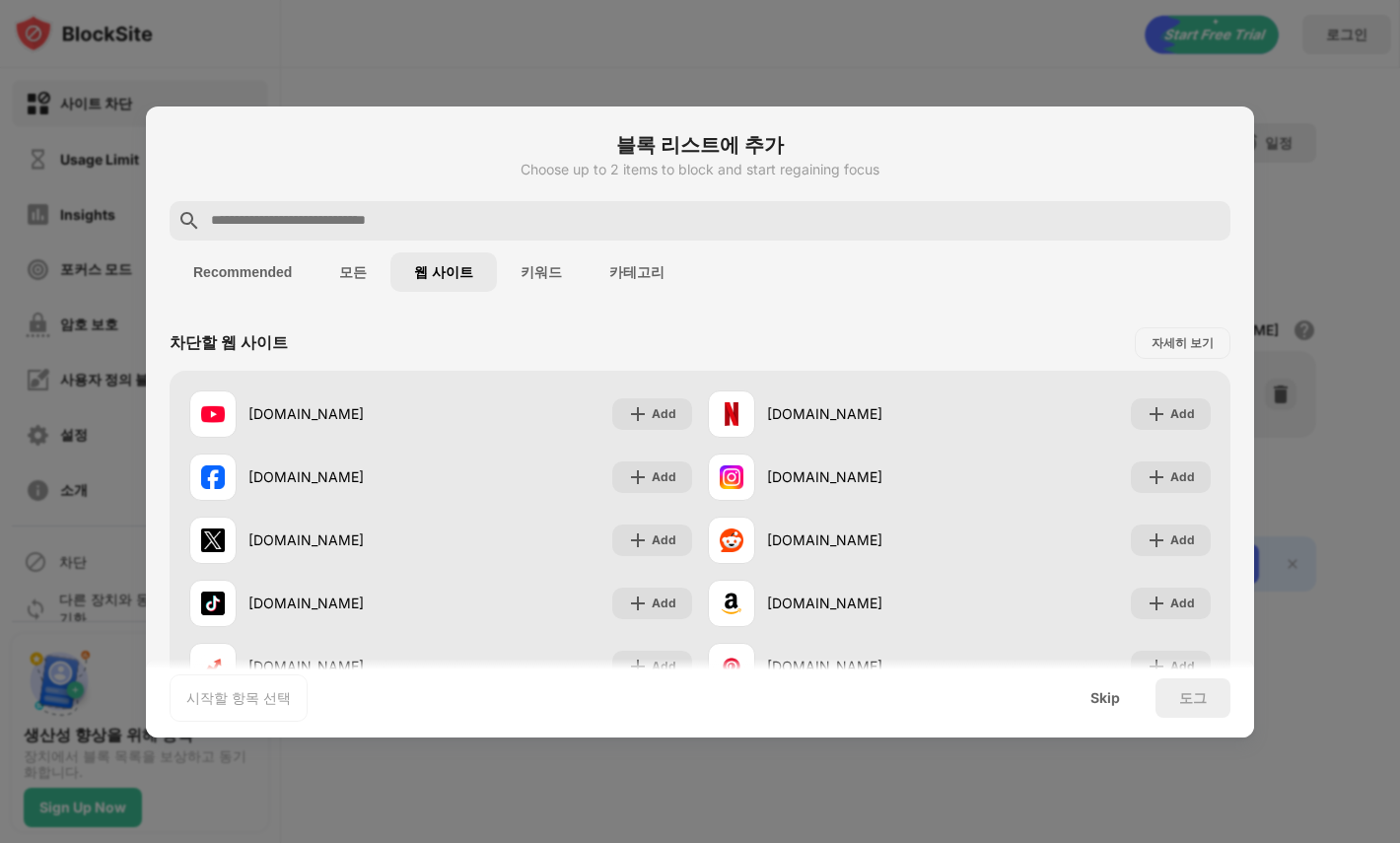 click on "모든" at bounding box center [353, 272] 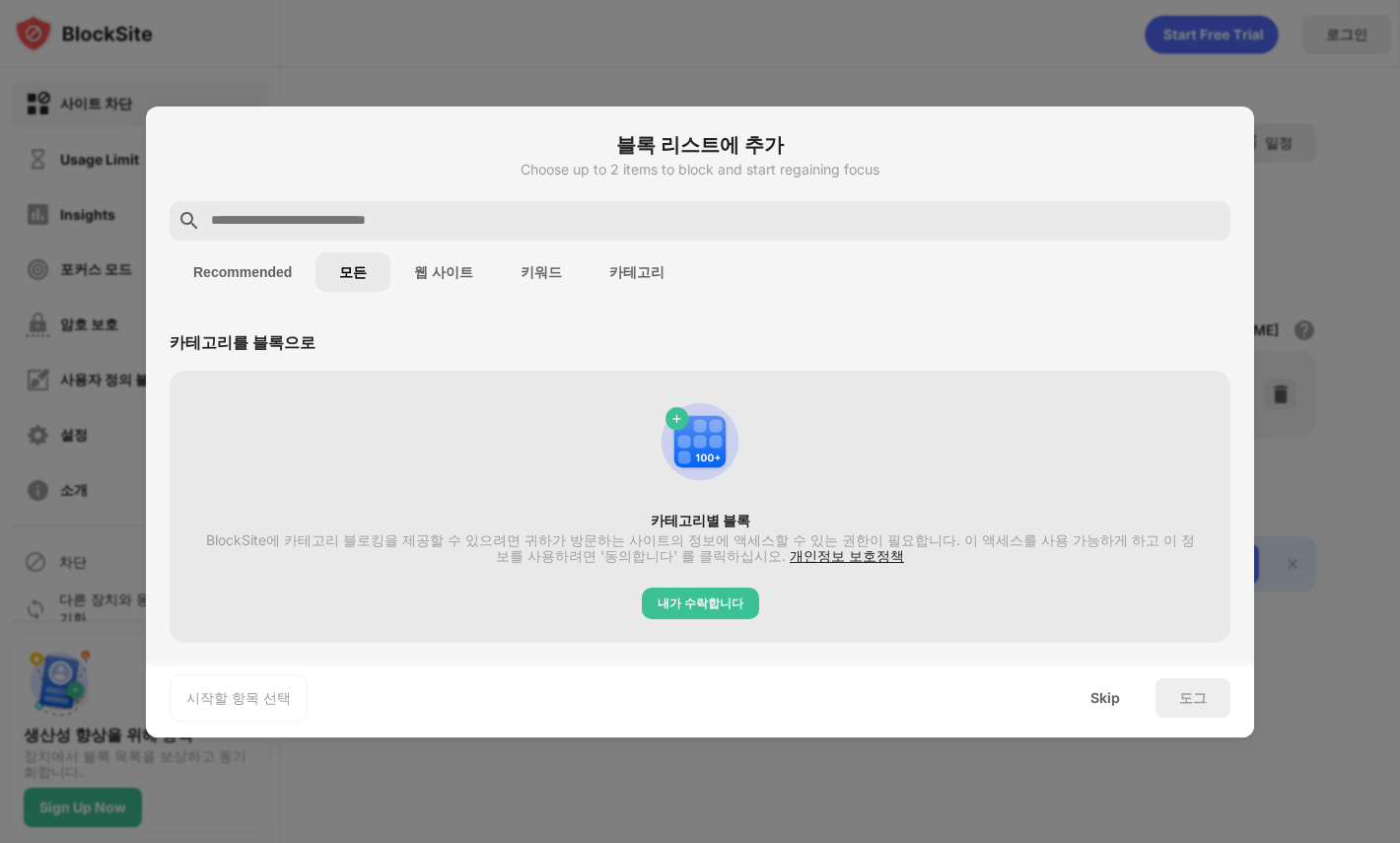 click at bounding box center (700, 421) 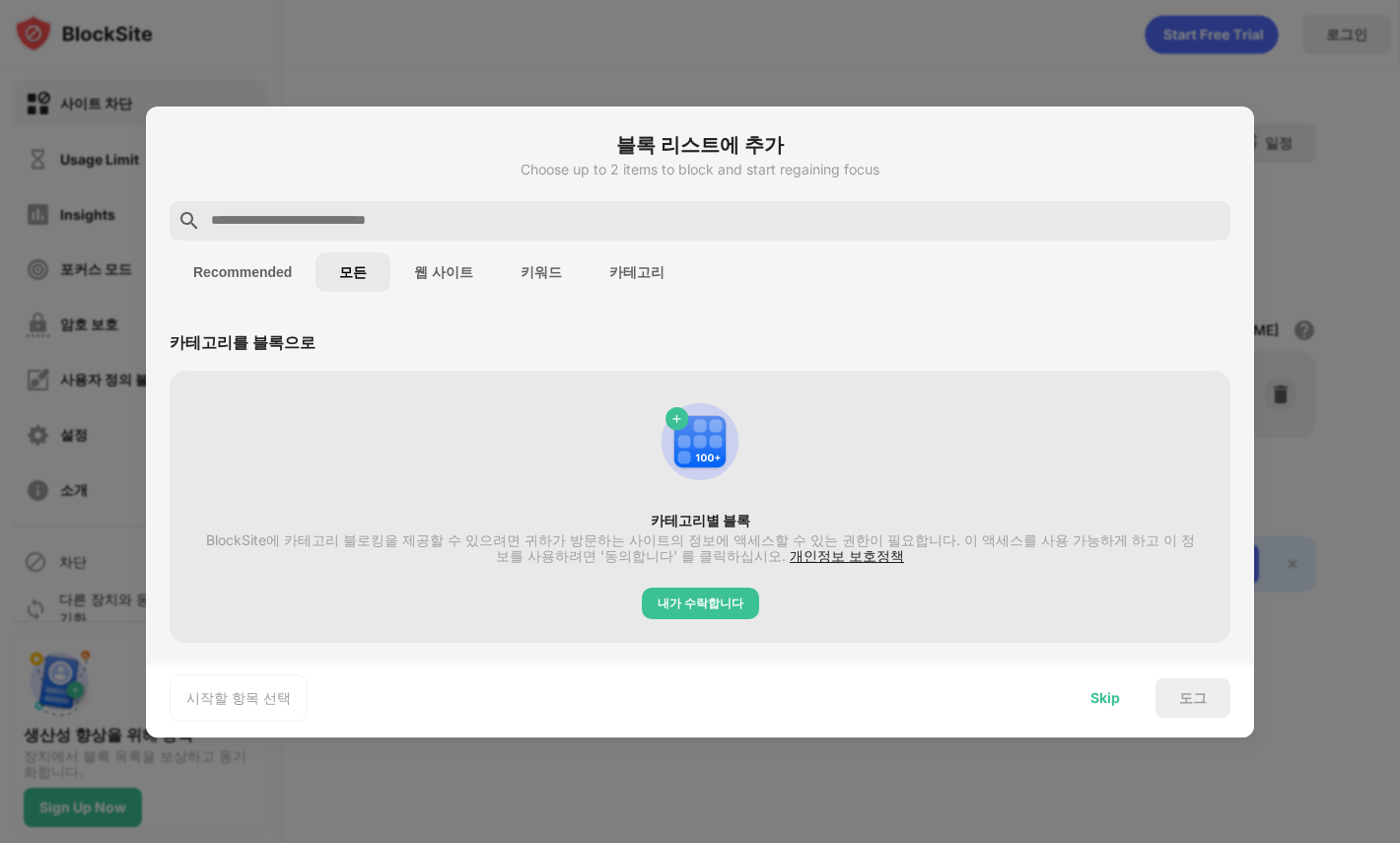 click on "Skip" at bounding box center [1105, 698] 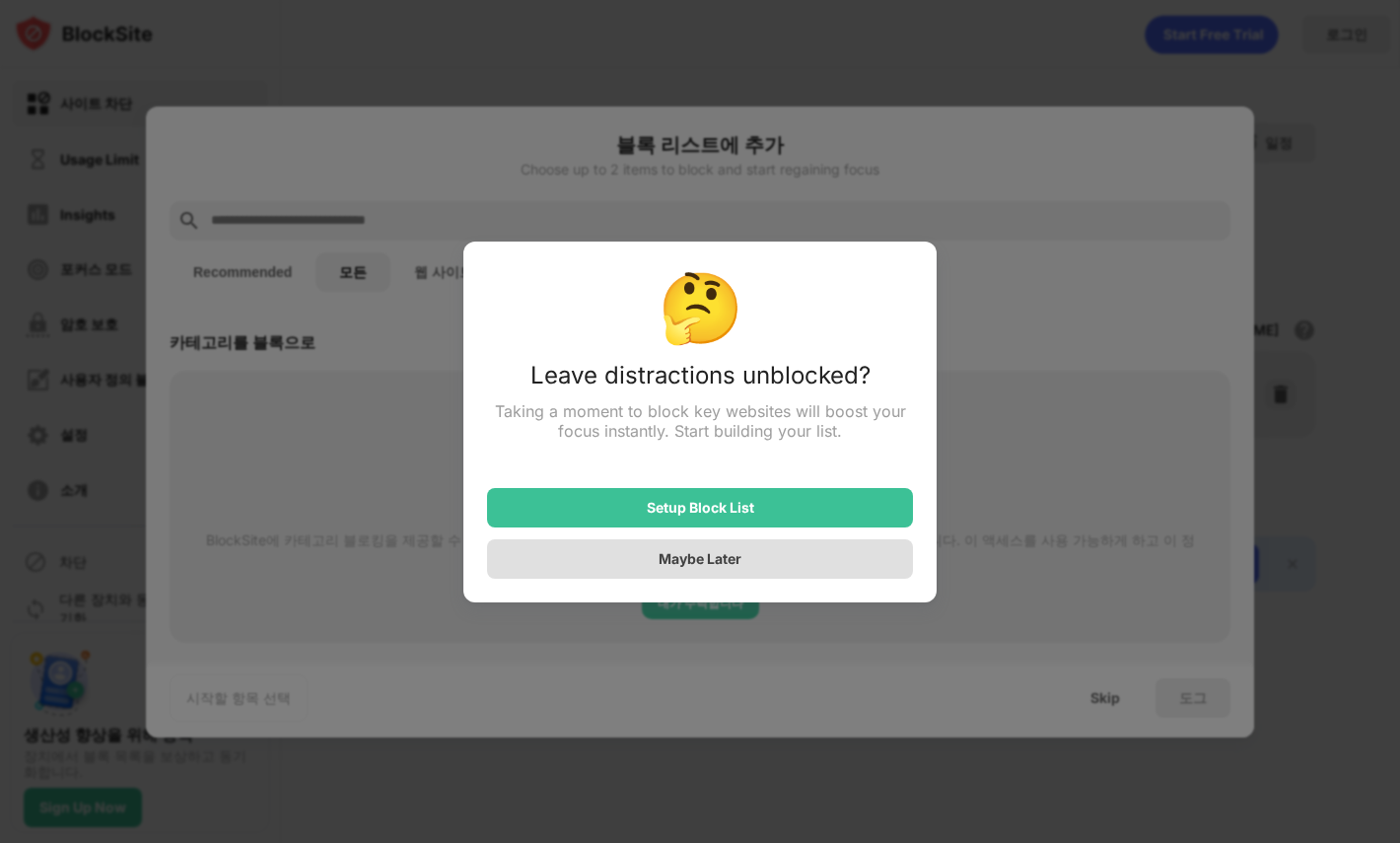 click on "Maybe Later" at bounding box center (700, 558) 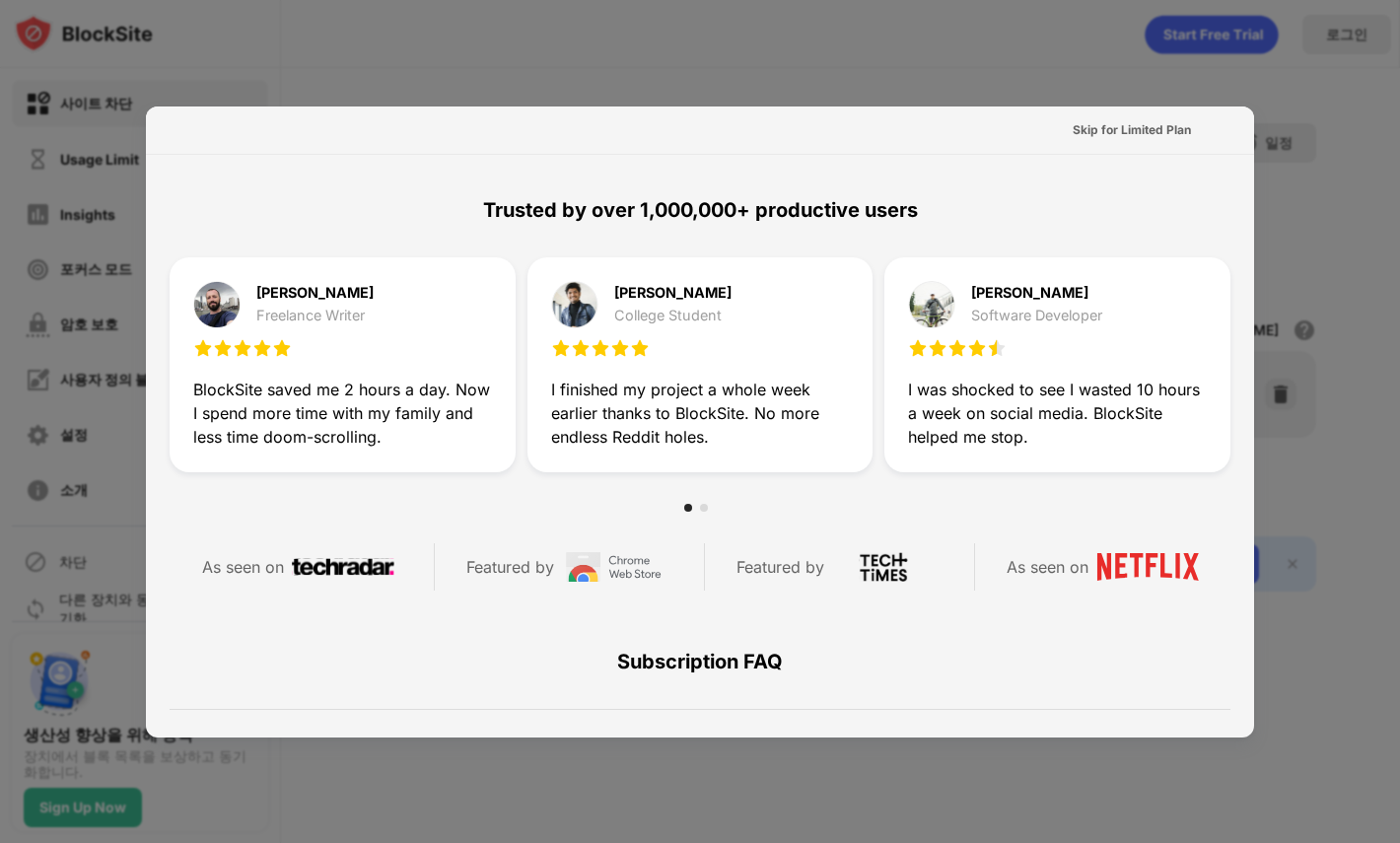 scroll, scrollTop: 0, scrollLeft: 0, axis: both 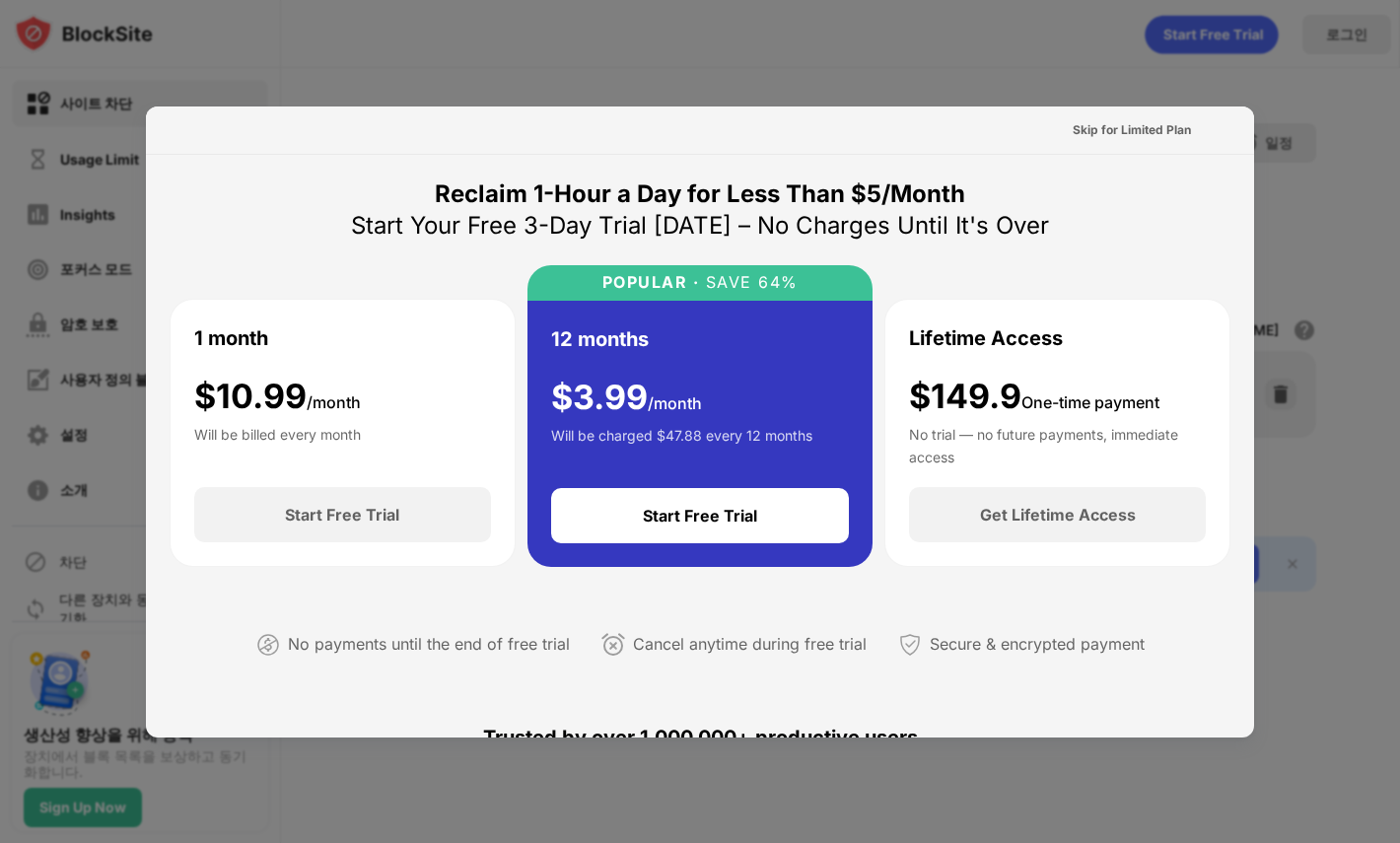 drag, startPoint x: 562, startPoint y: 443, endPoint x: 623, endPoint y: 445, distance: 61.03278 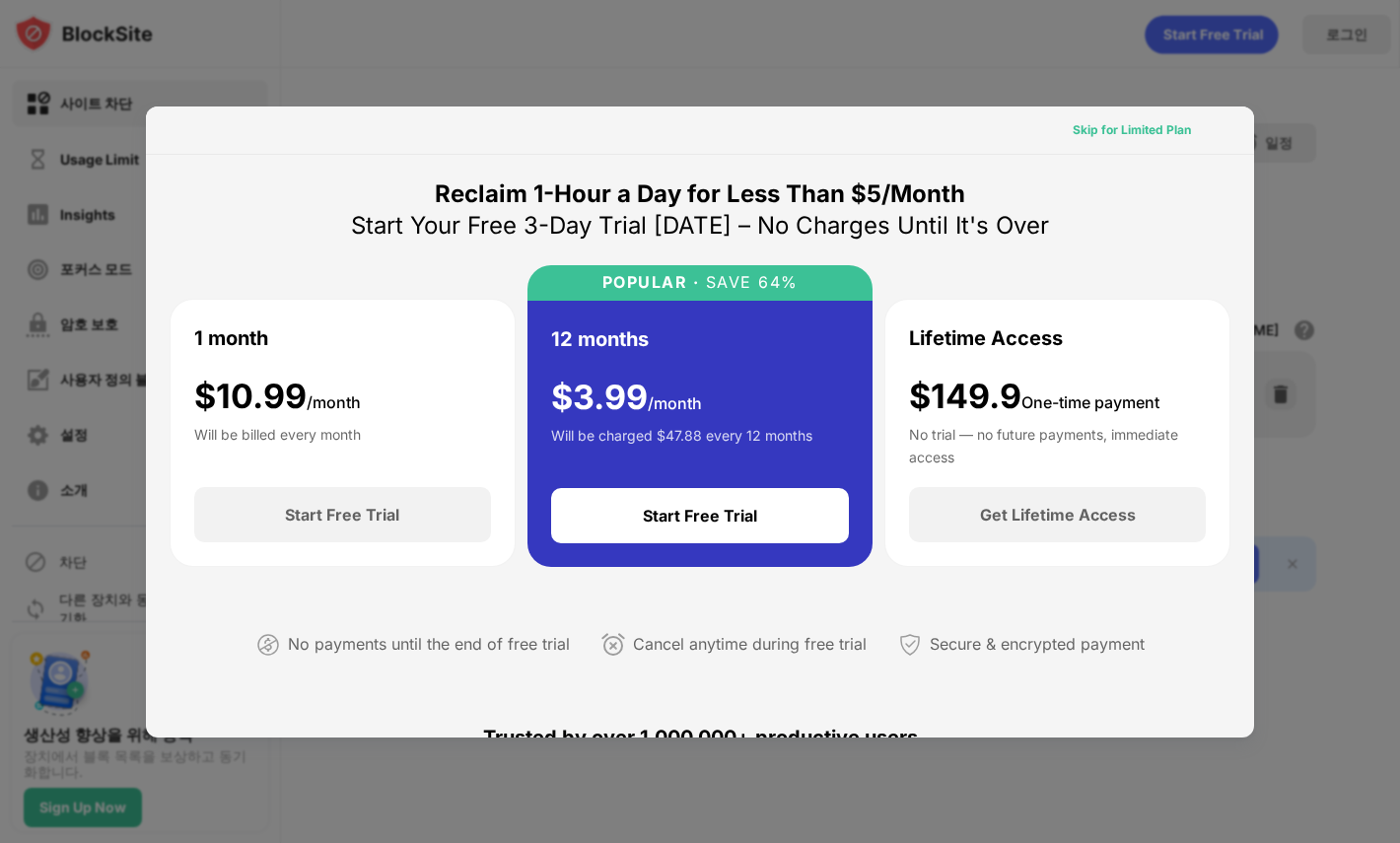 click on "Skip for Limited Plan" at bounding box center [1132, 130] 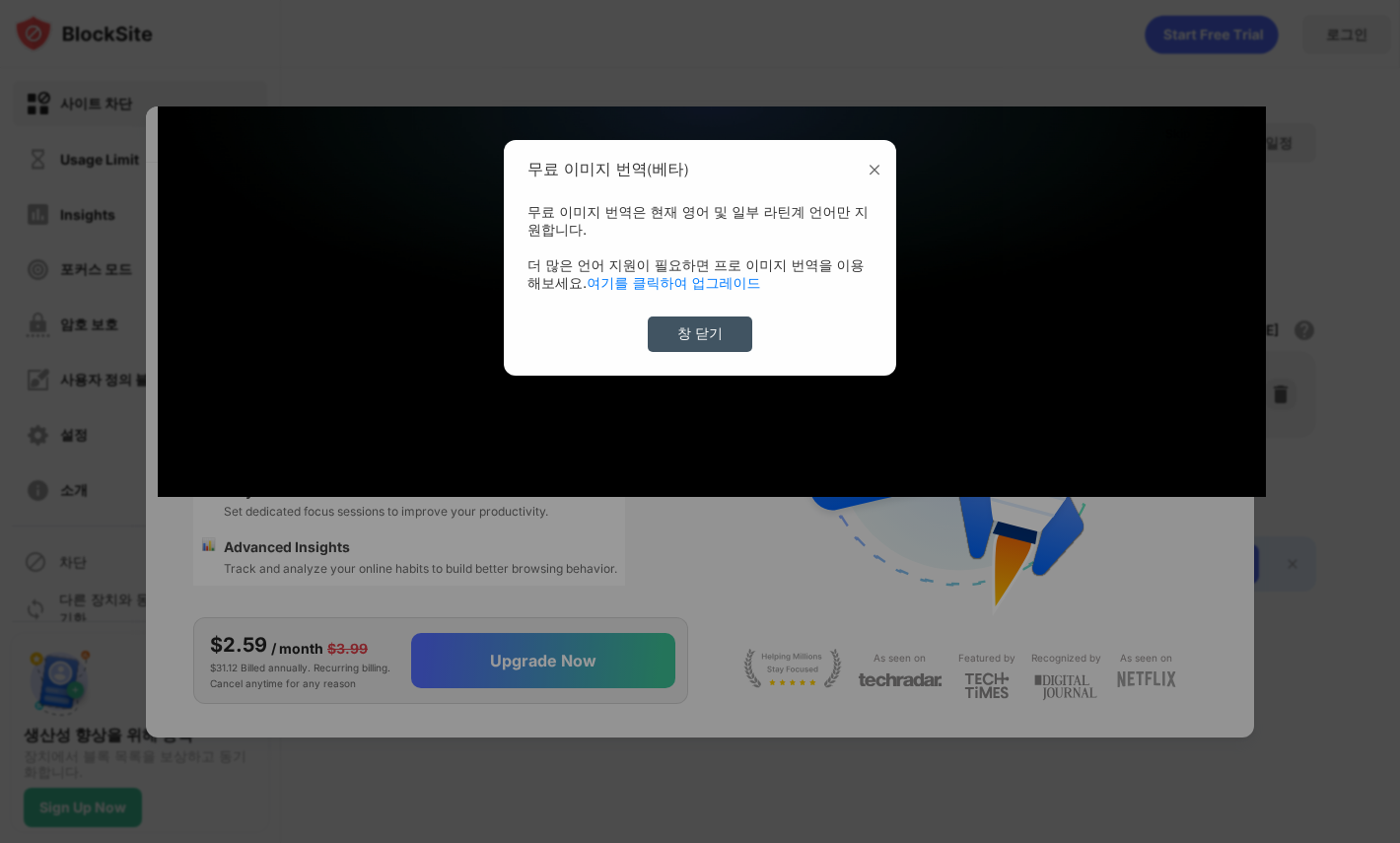 click on "창 닫기" at bounding box center (700, 334) 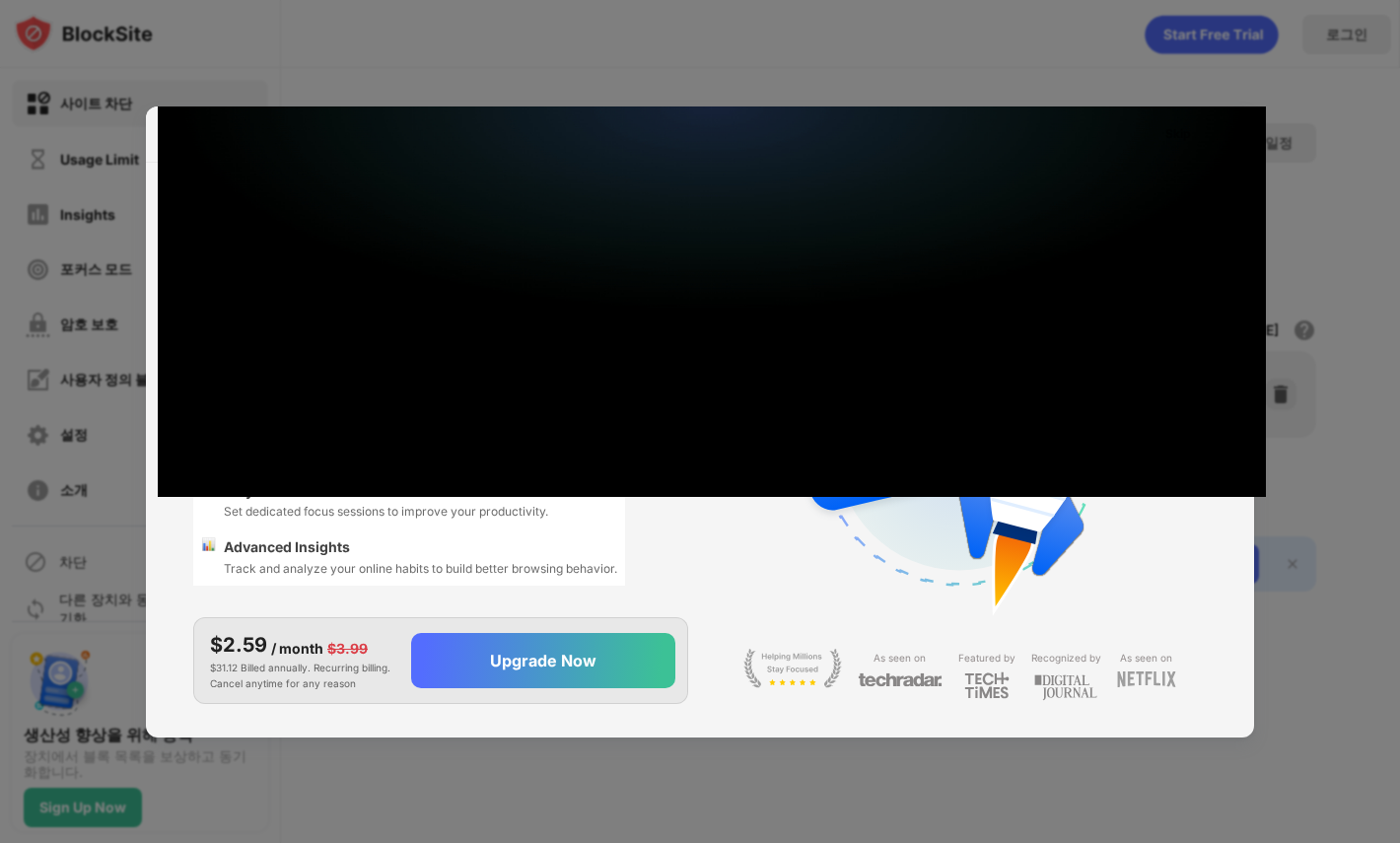 click at bounding box center (700, 421) 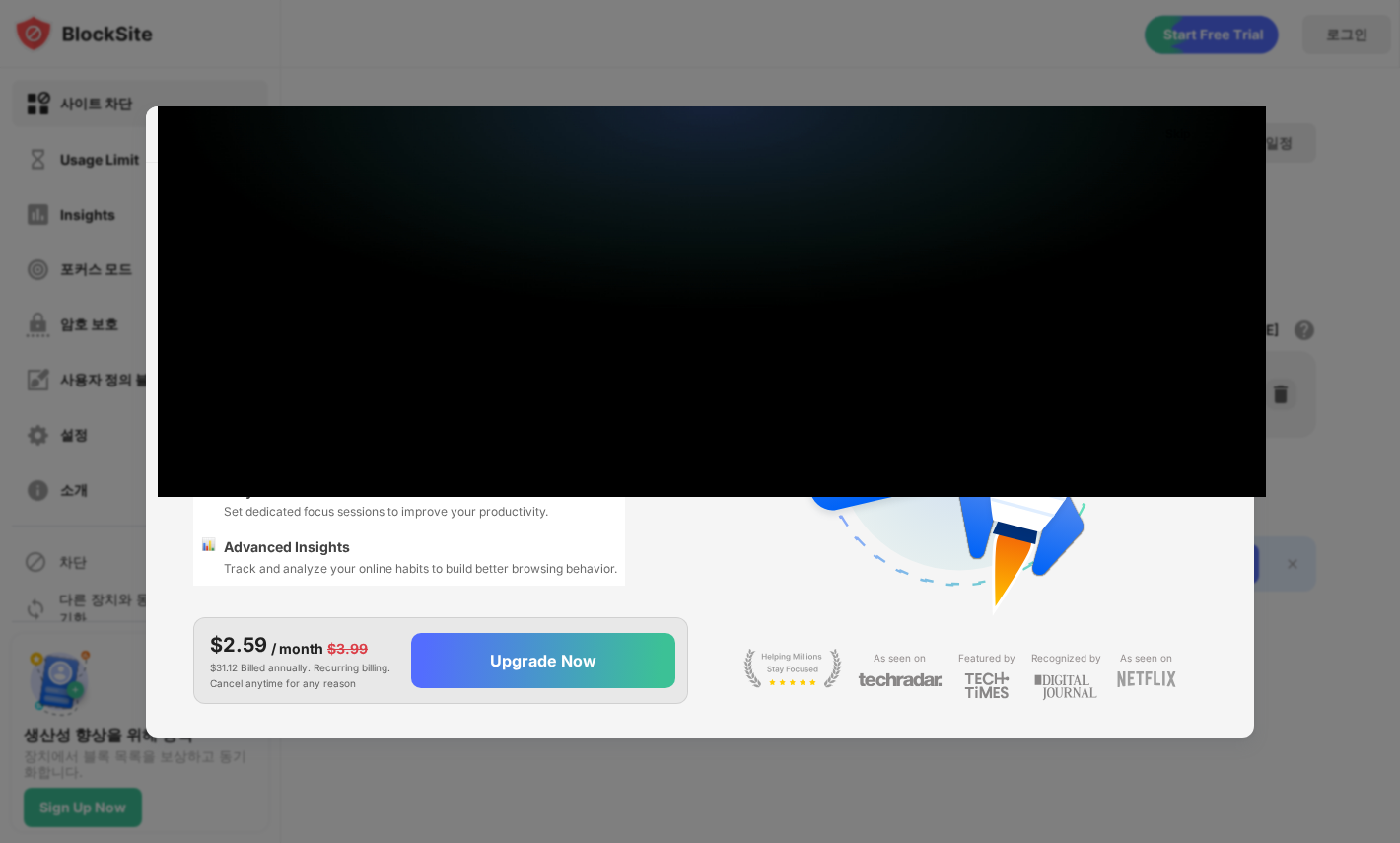 click at bounding box center (712, 302) 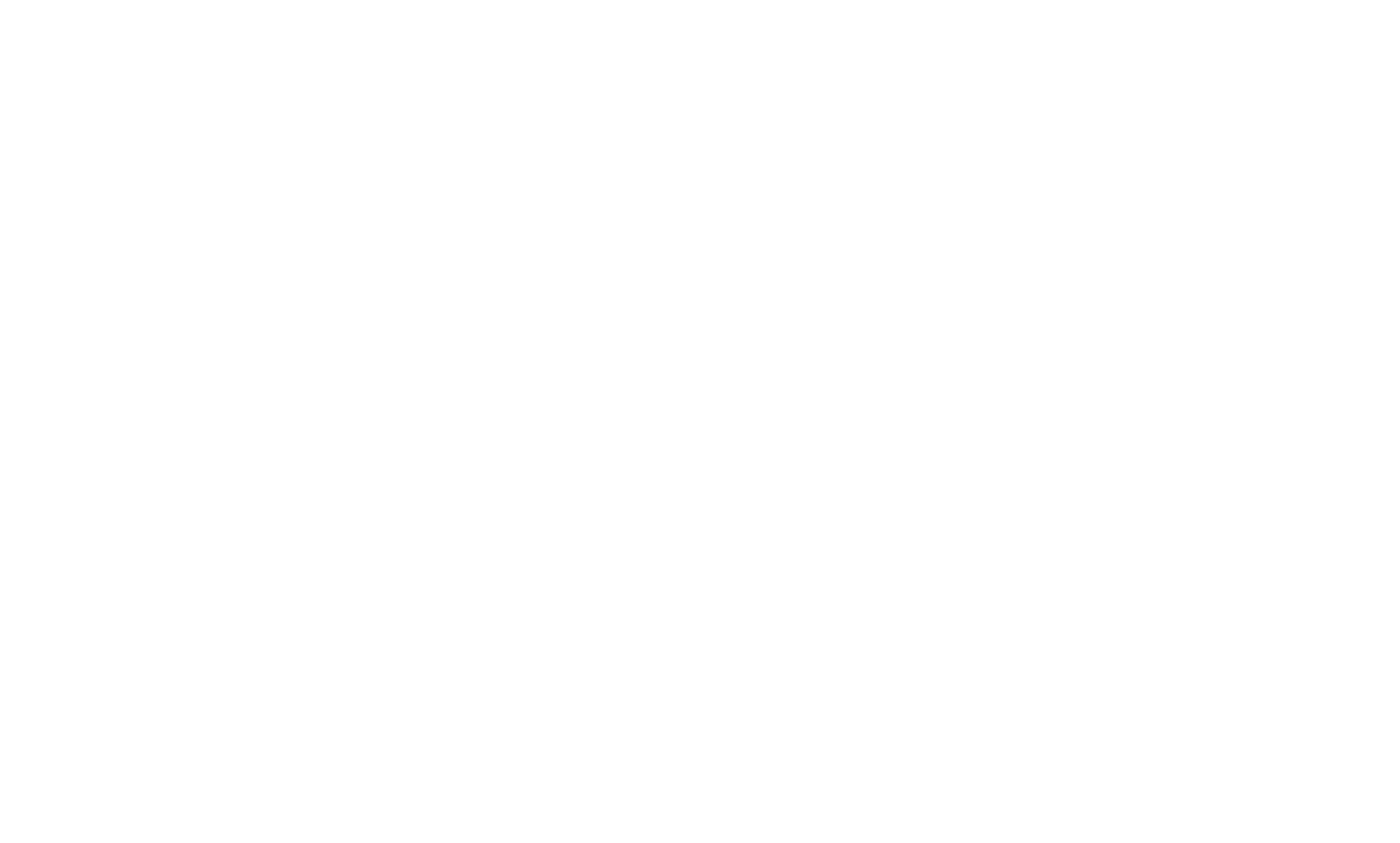 scroll, scrollTop: 0, scrollLeft: 0, axis: both 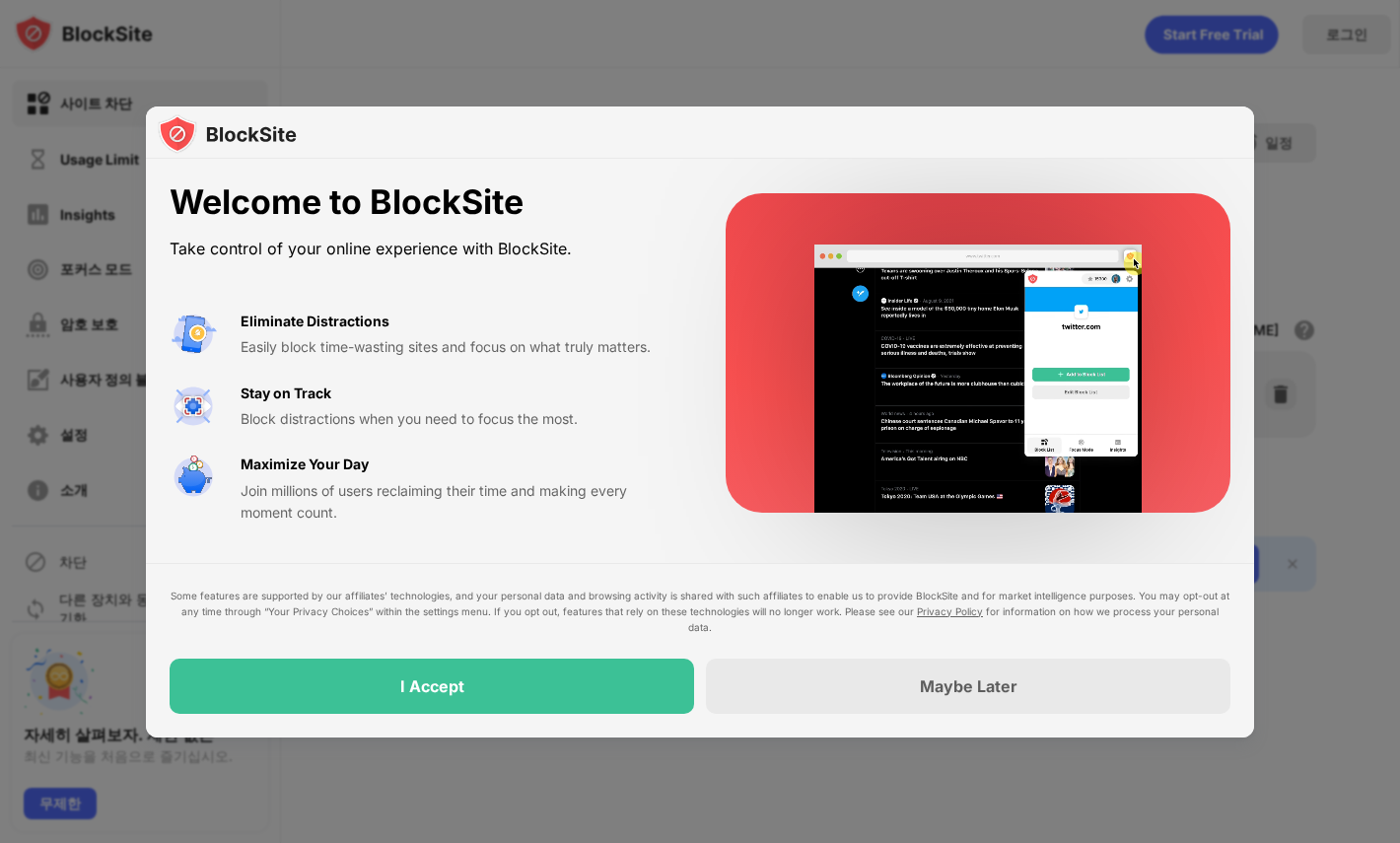 click on "Block distractions when you need to focus the most." at bounding box center [459, 419] 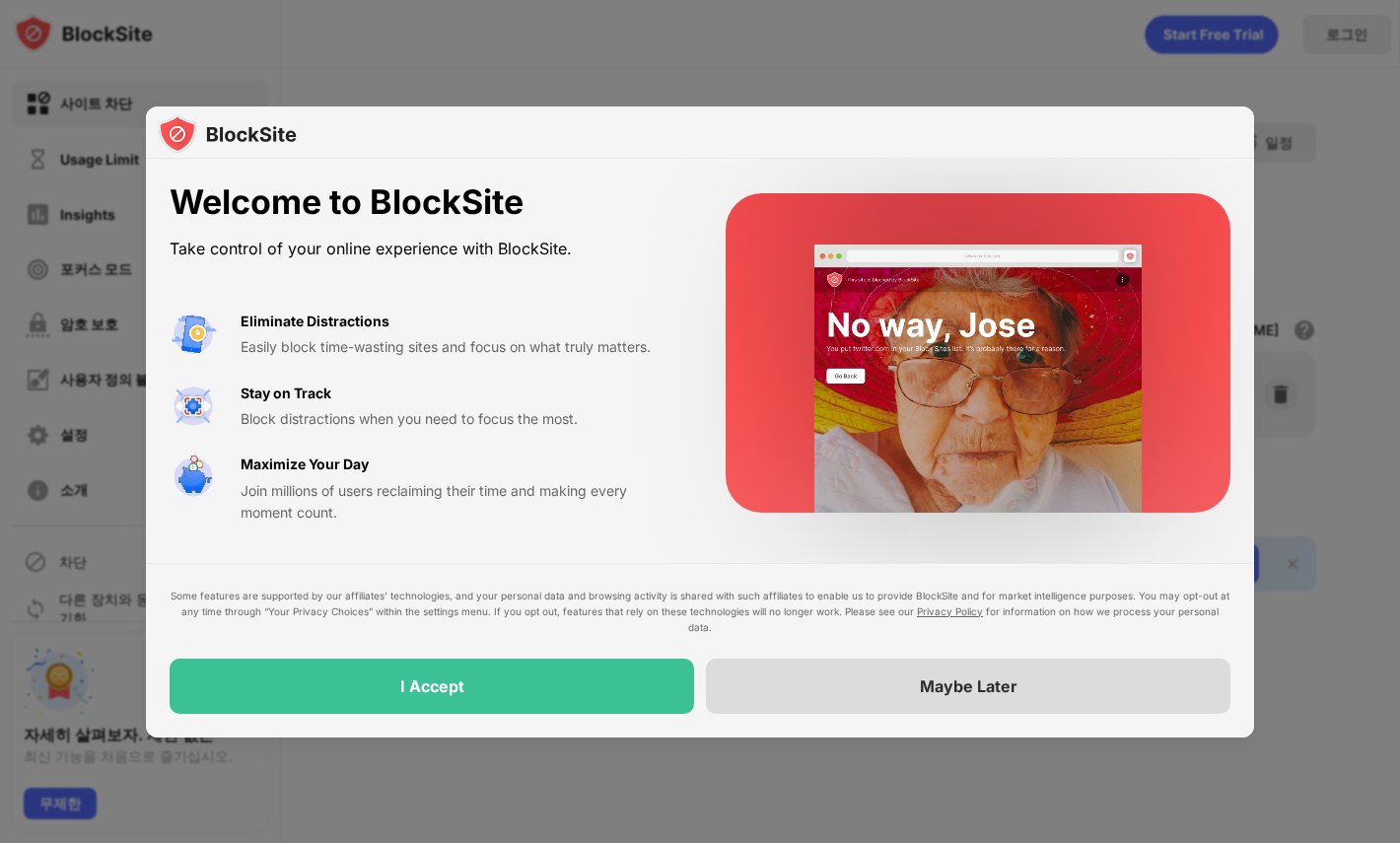 click on "Maybe Later" at bounding box center (968, 686) 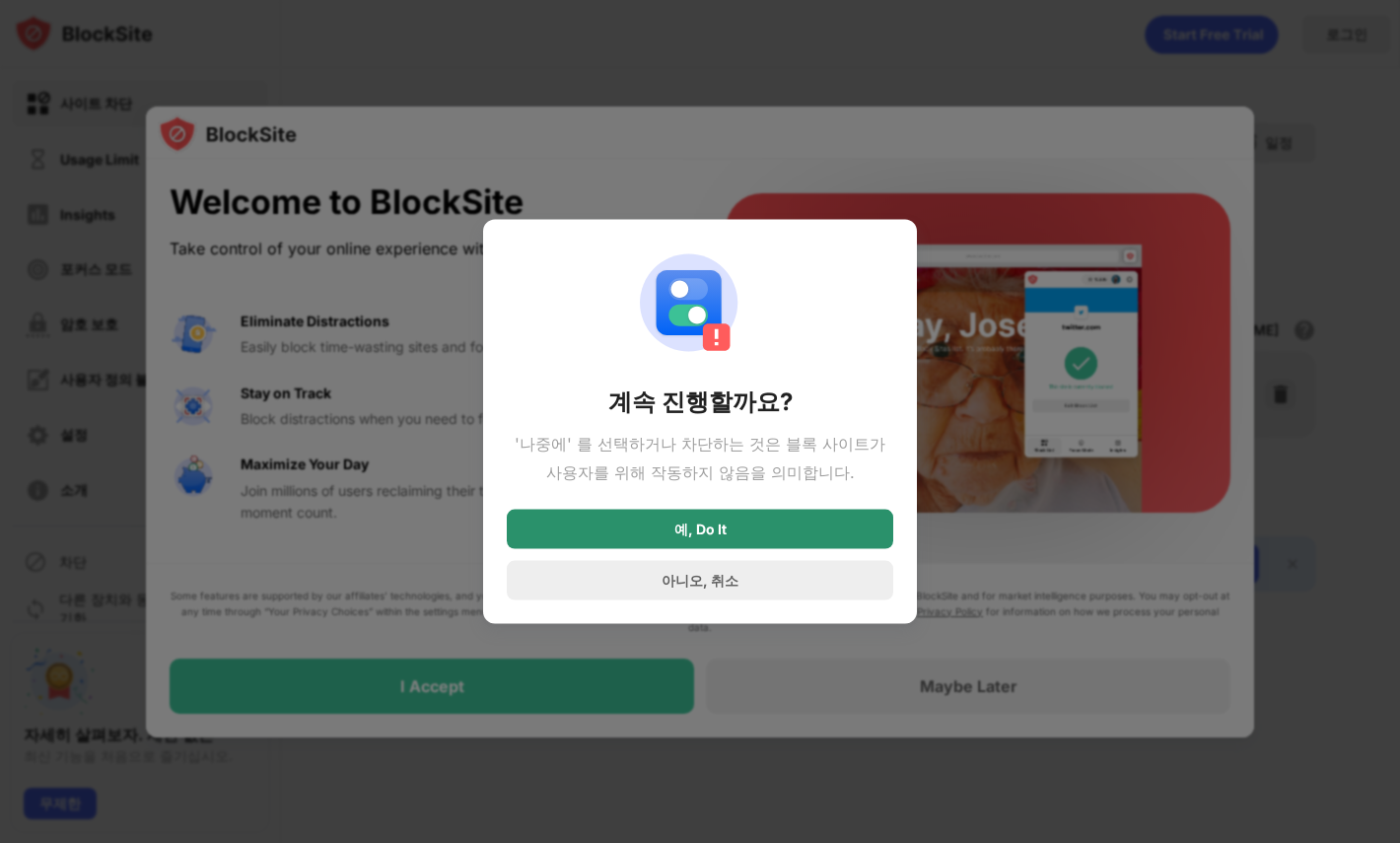 click on "예, Do It" at bounding box center [700, 529] 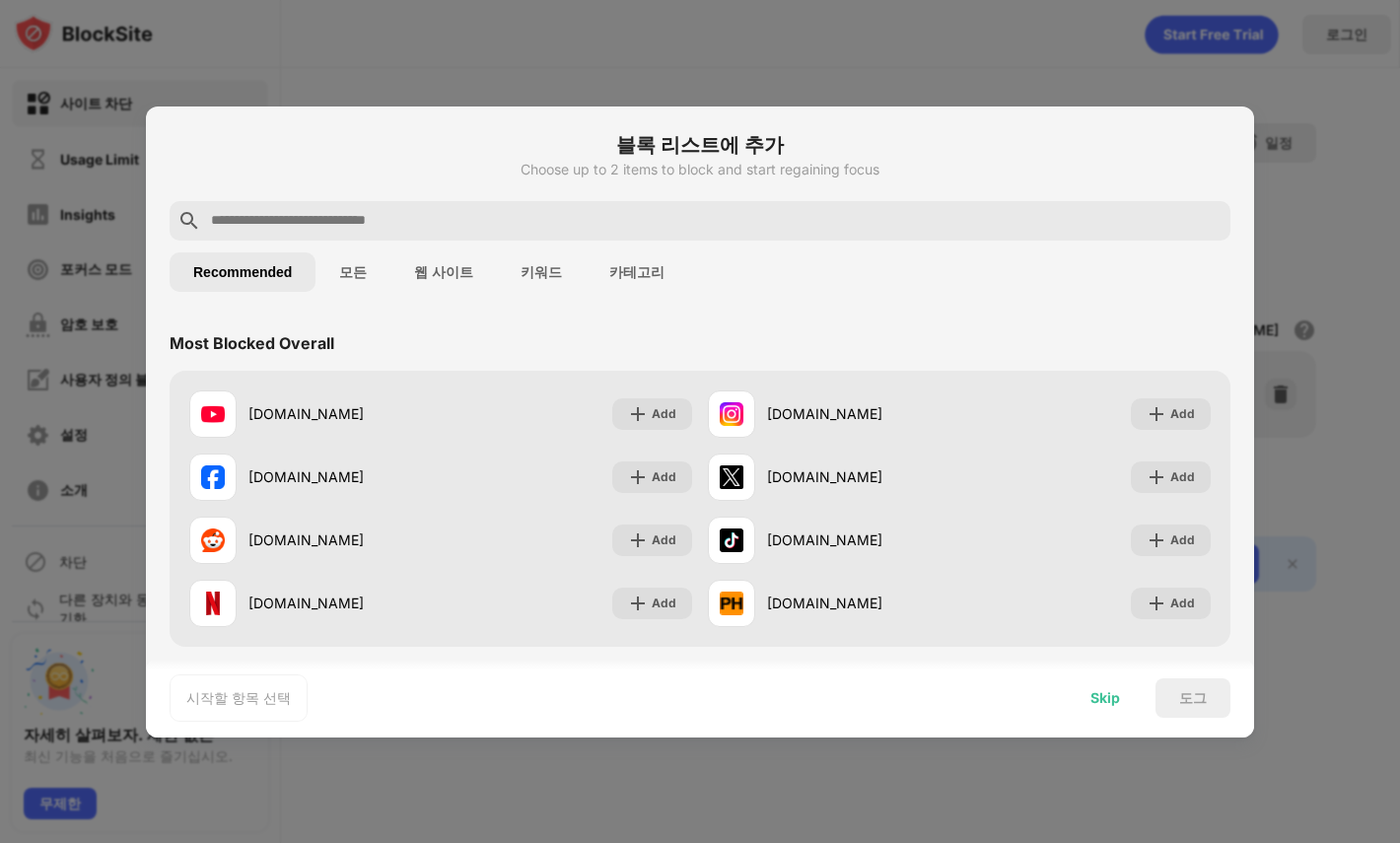 click on "Skip" at bounding box center (1105, 698) 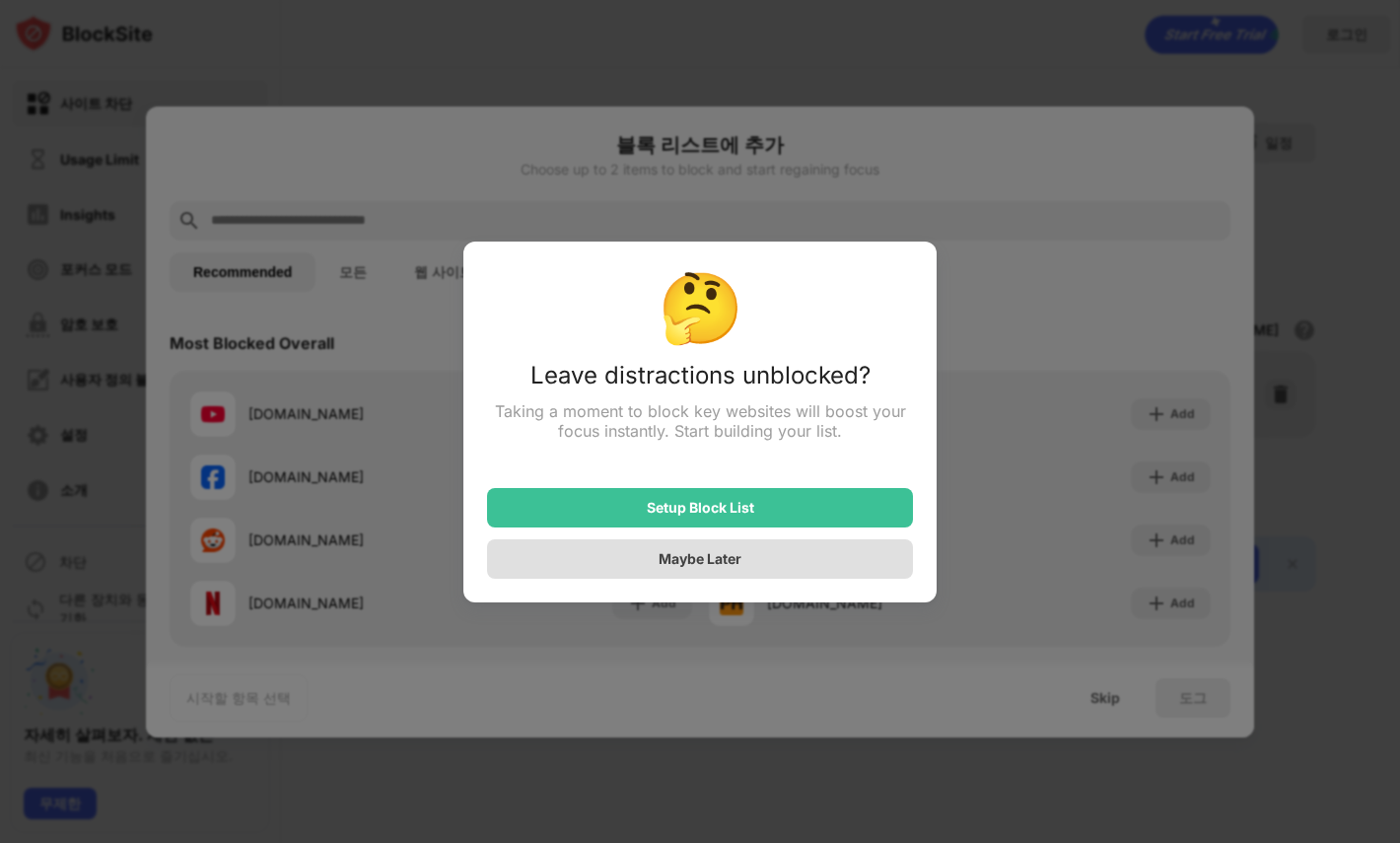 drag, startPoint x: 697, startPoint y: 505, endPoint x: 667, endPoint y: 571, distance: 72.498276 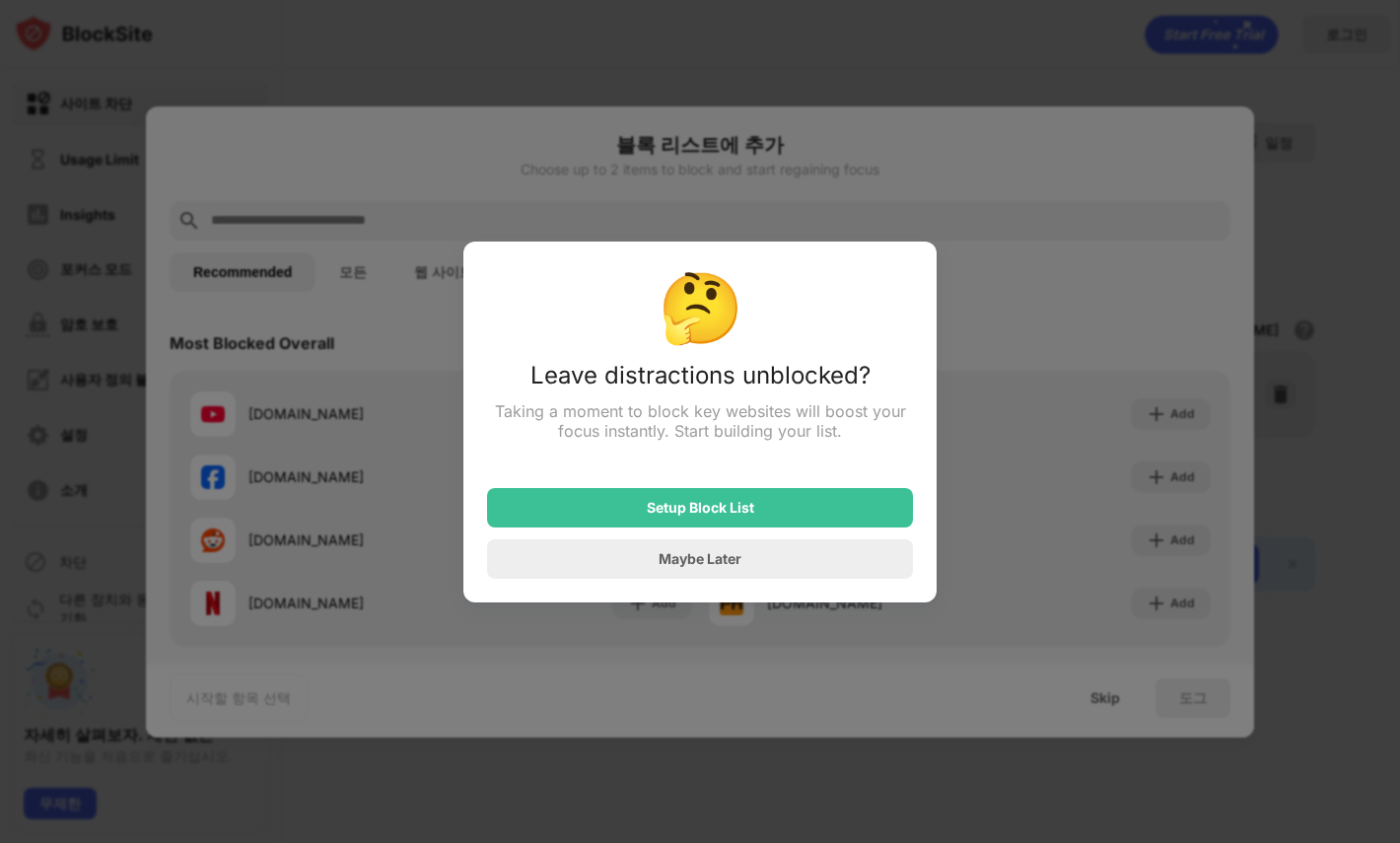 click on "Maybe Later" at bounding box center [700, 559] 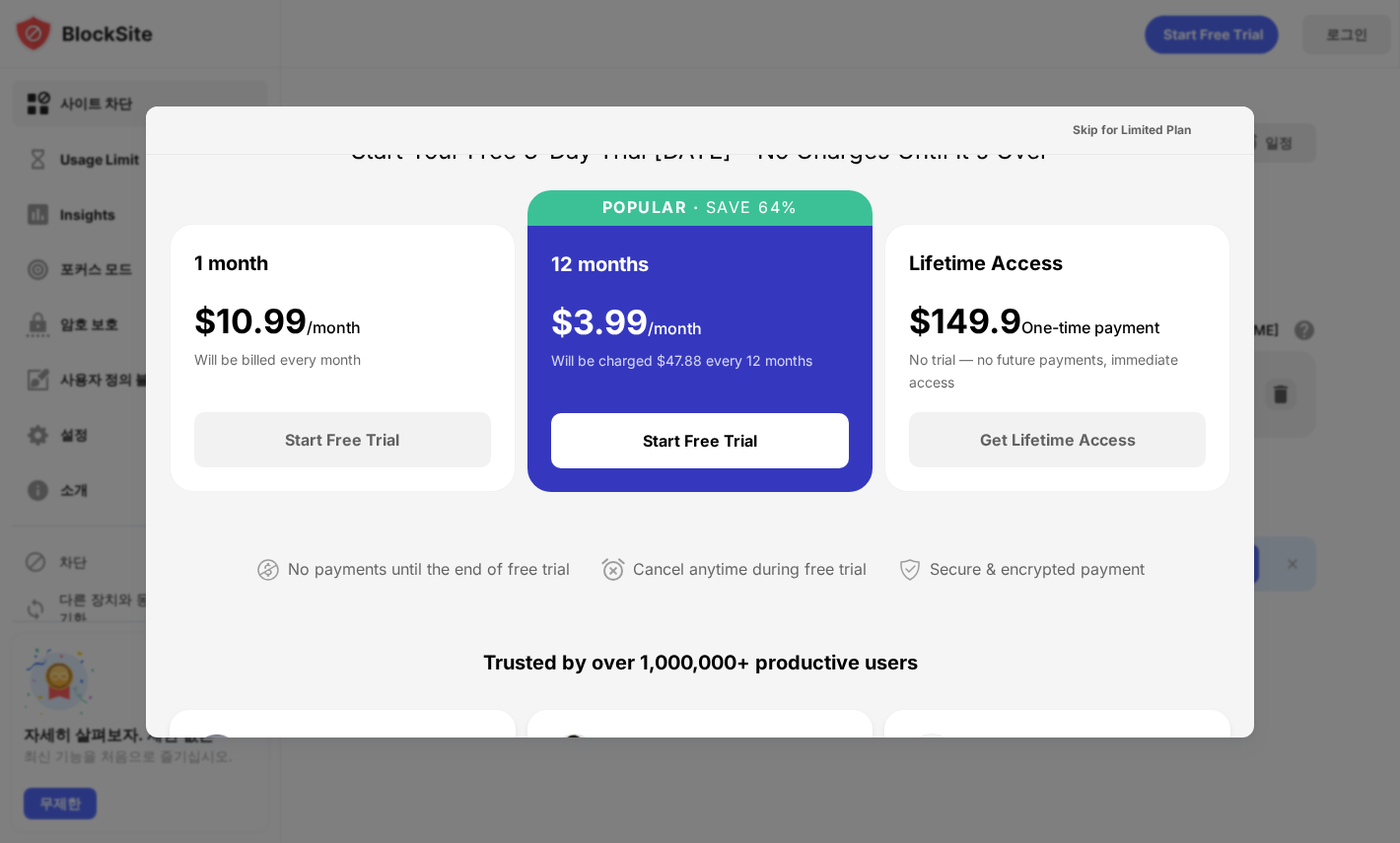 scroll, scrollTop: 73, scrollLeft: 0, axis: vertical 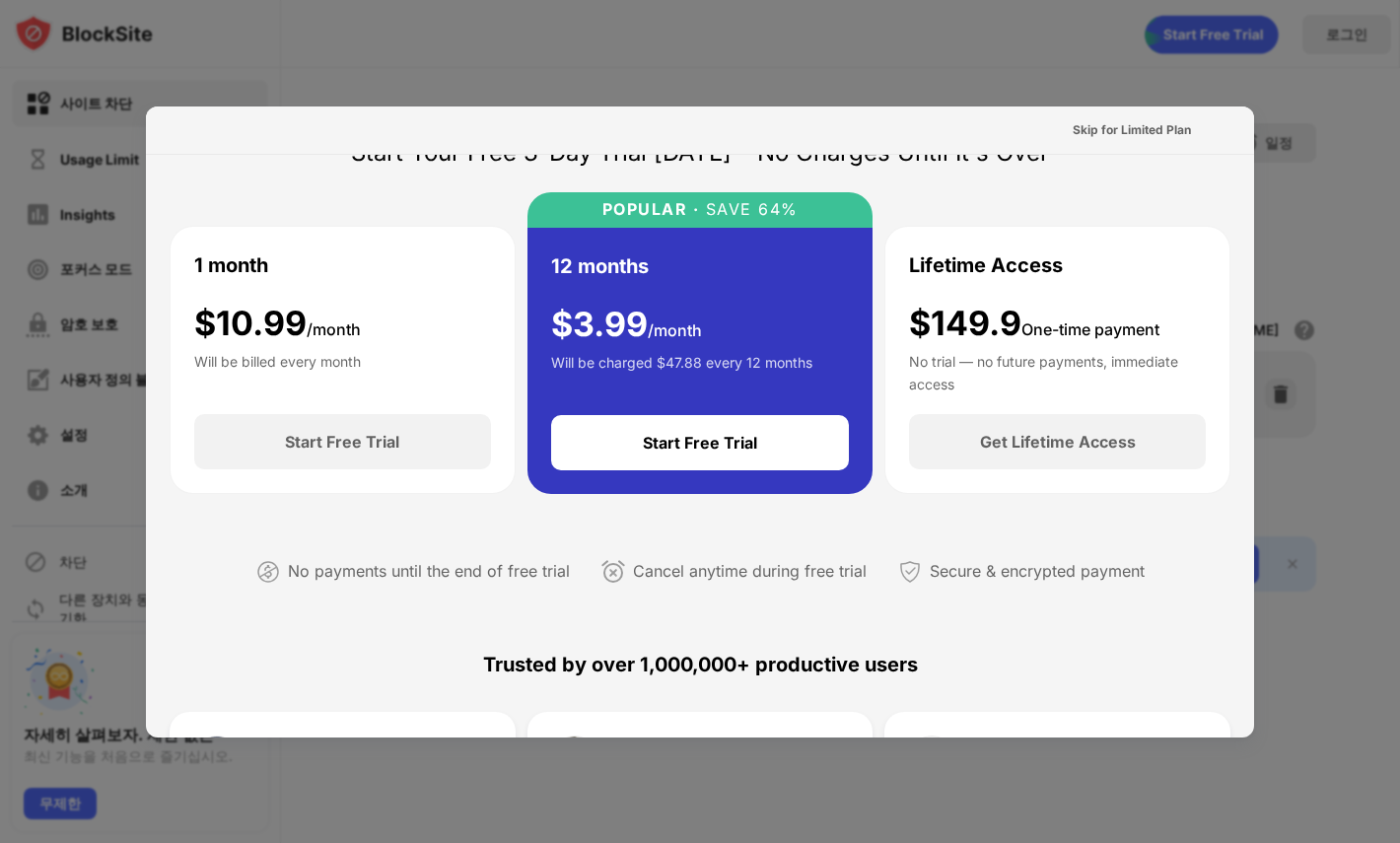drag, startPoint x: 509, startPoint y: 568, endPoint x: 311, endPoint y: 568, distance: 198 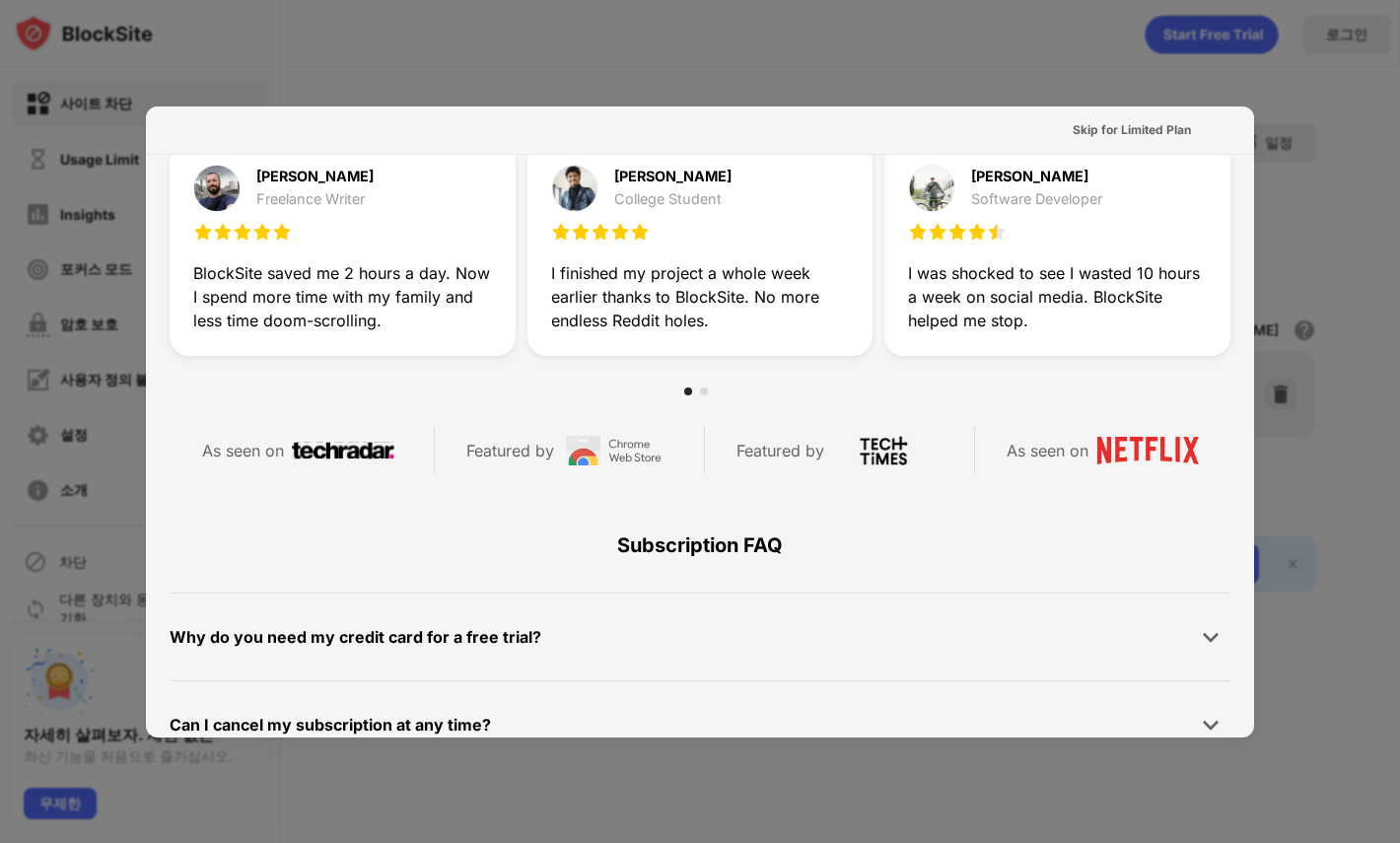 scroll, scrollTop: 824, scrollLeft: 0, axis: vertical 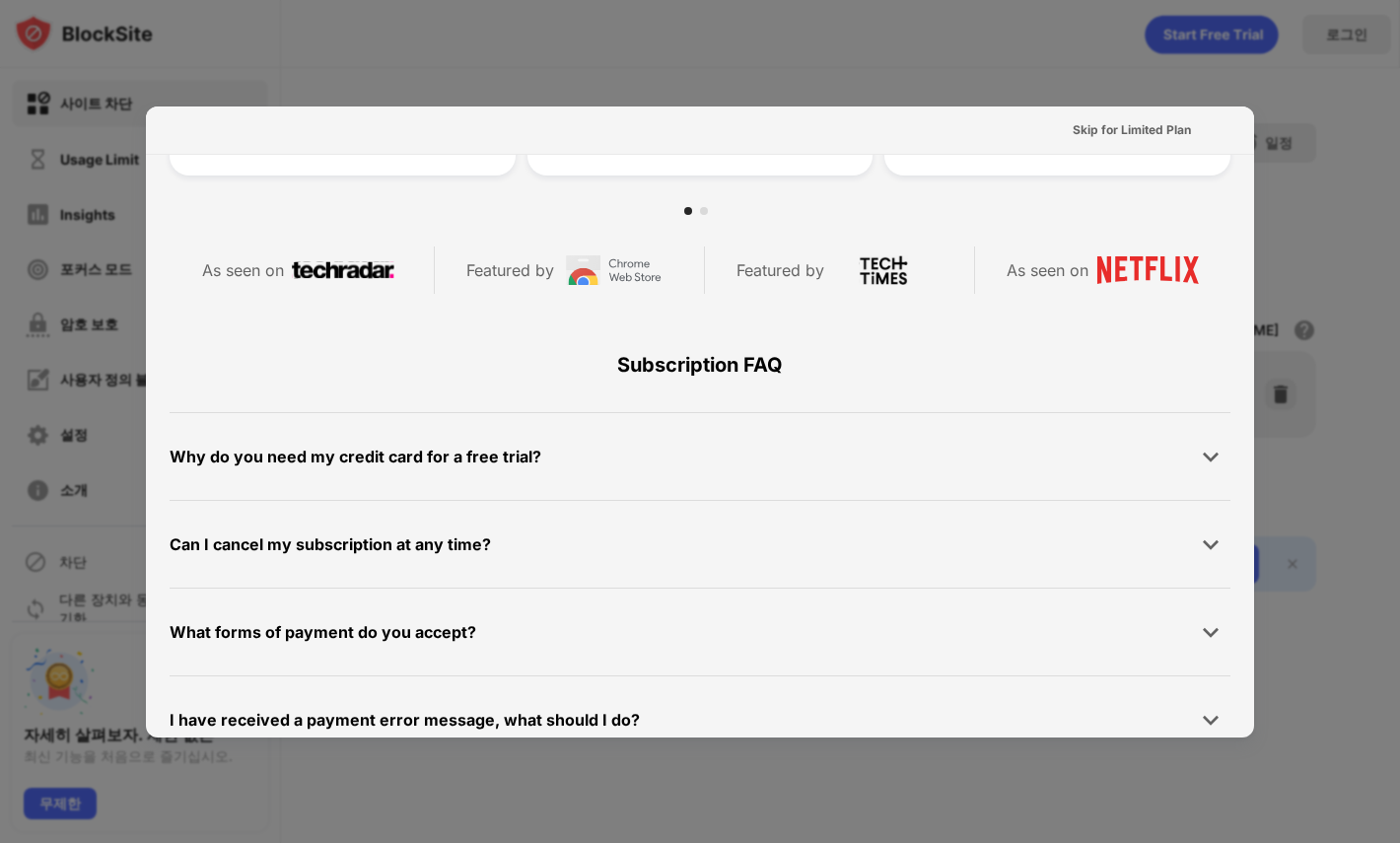 click at bounding box center (700, 421) 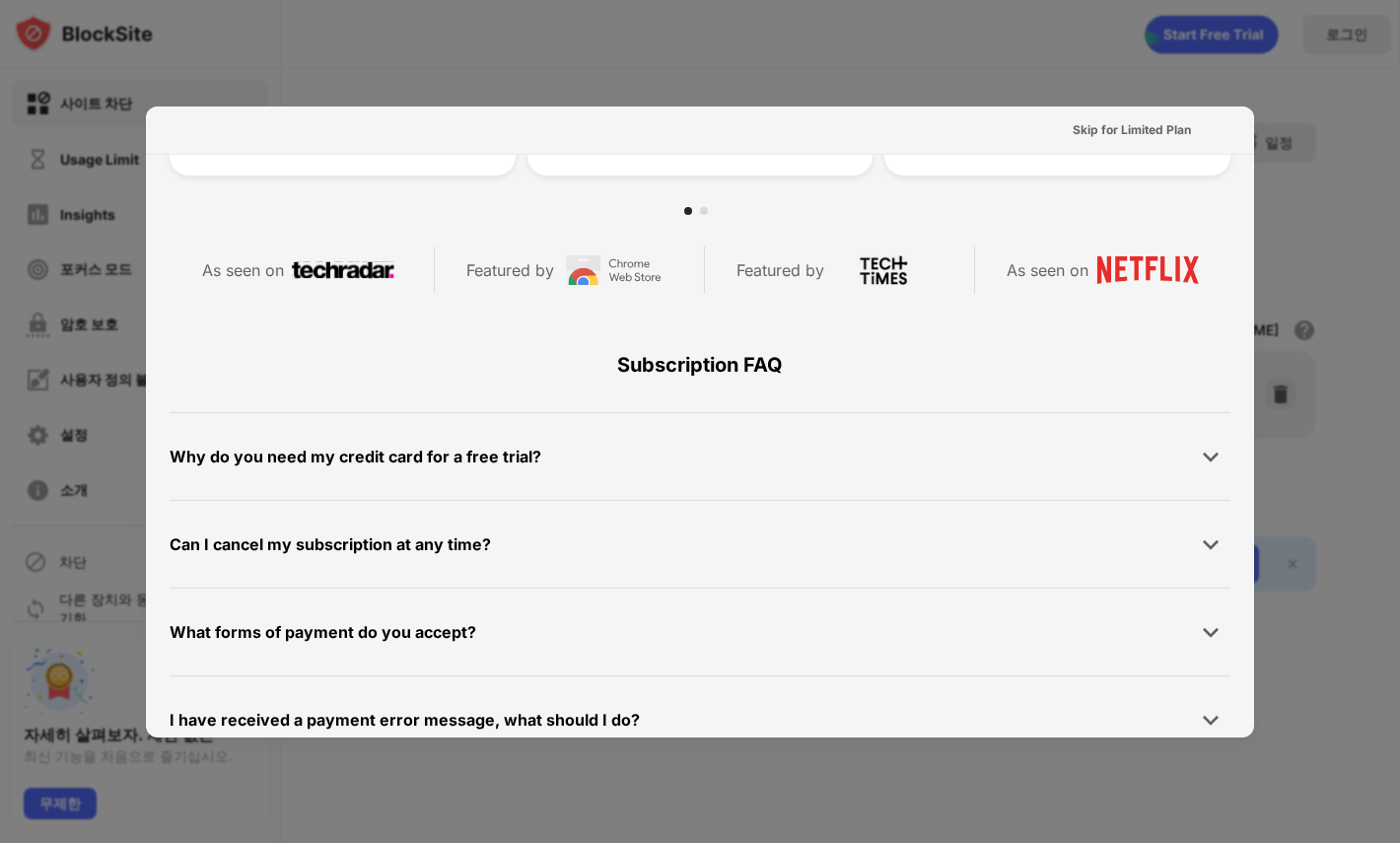 click at bounding box center (700, 421) 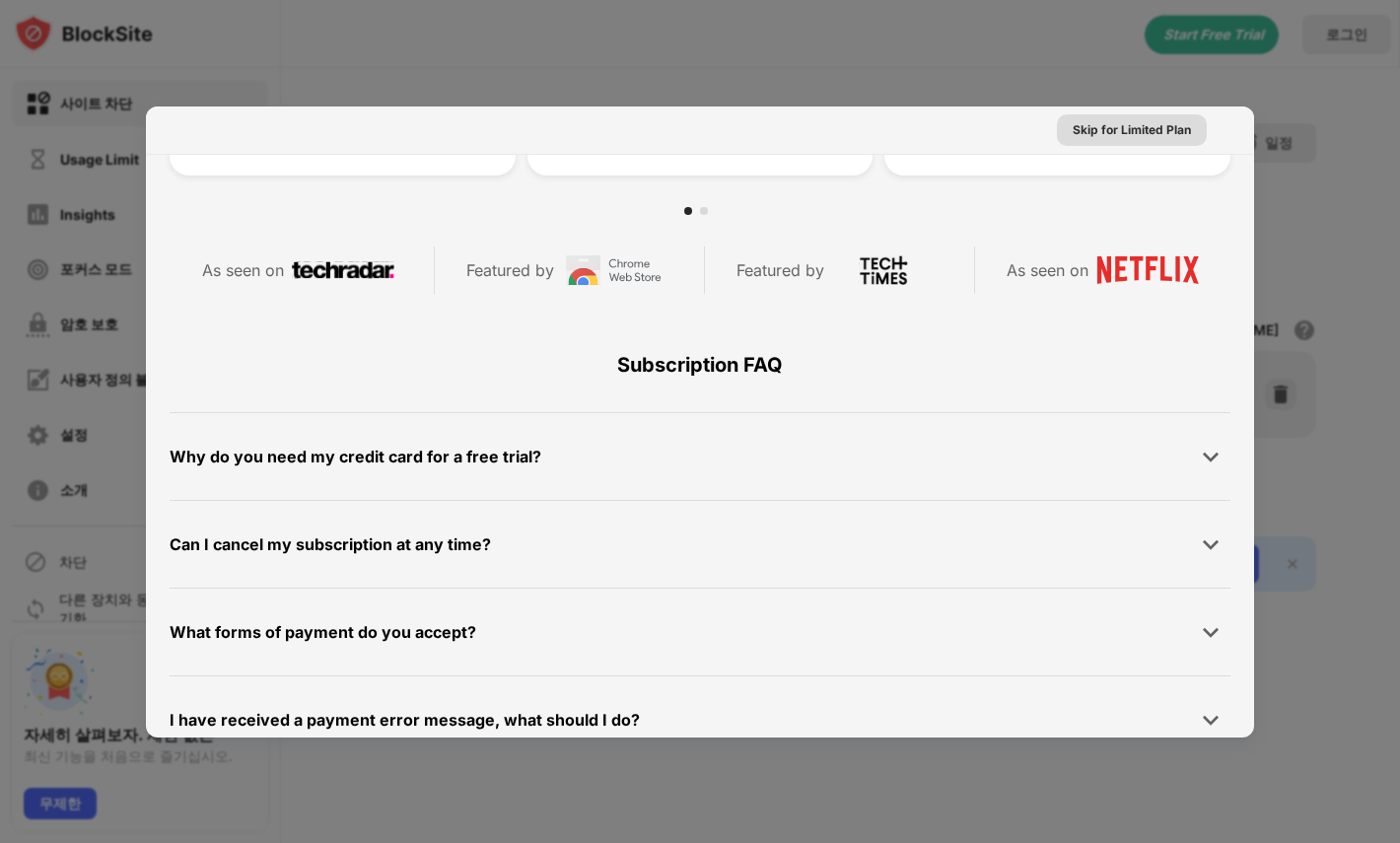 click on "Skip for Limited Plan" at bounding box center [1132, 130] 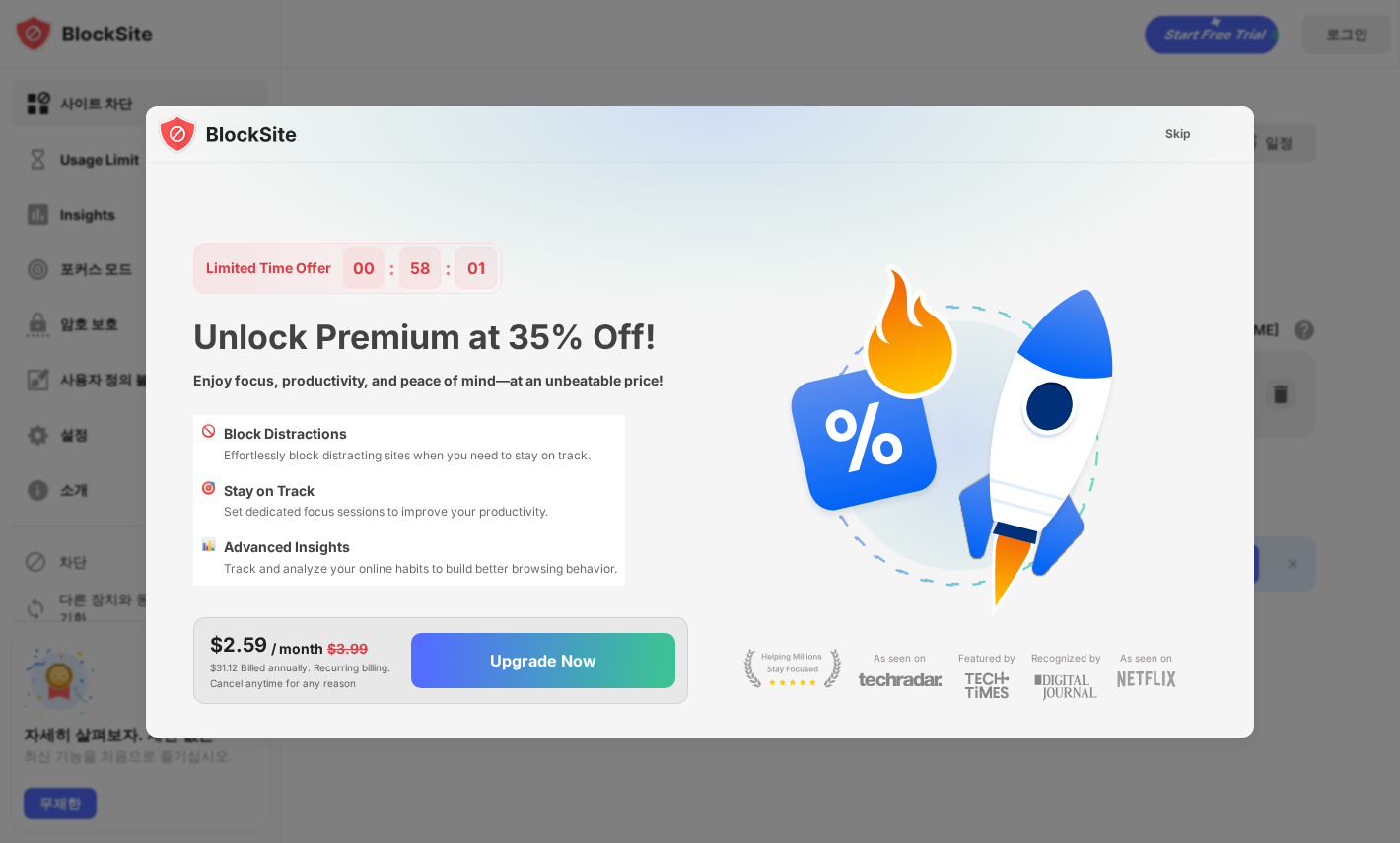 scroll, scrollTop: 0, scrollLeft: 0, axis: both 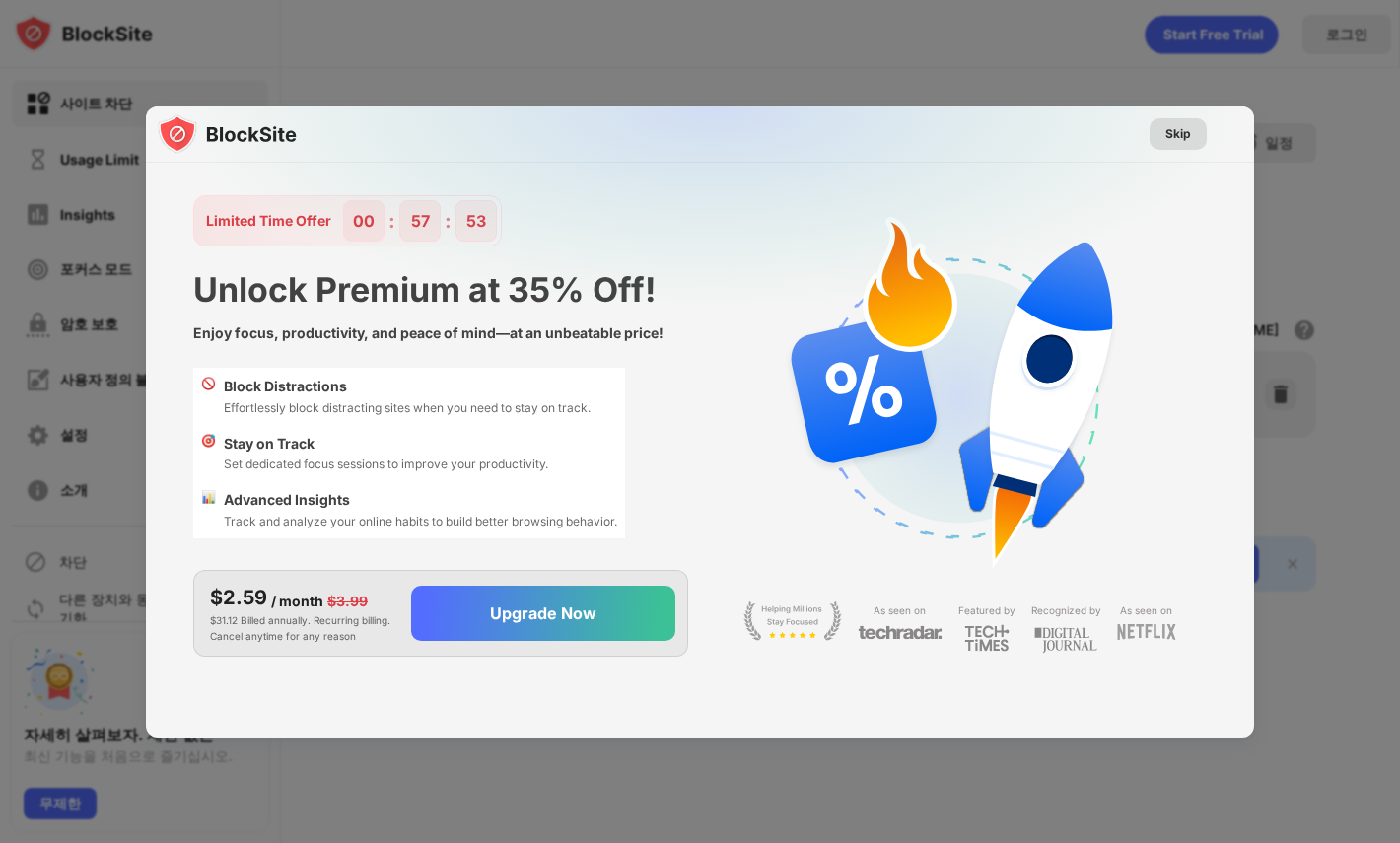 click on "Skip" at bounding box center [1178, 134] 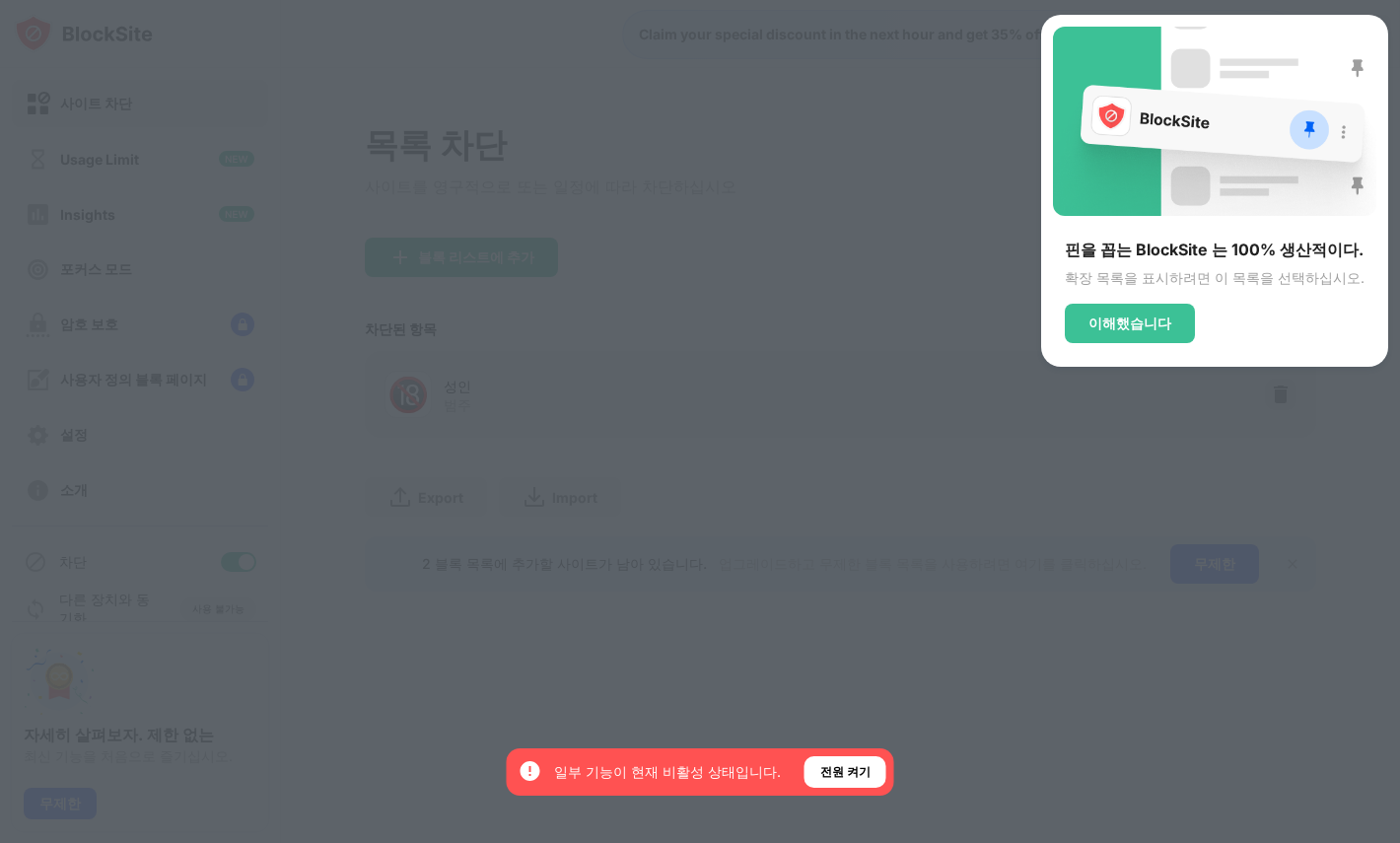 click on "이해했습니다" at bounding box center (1130, 323) 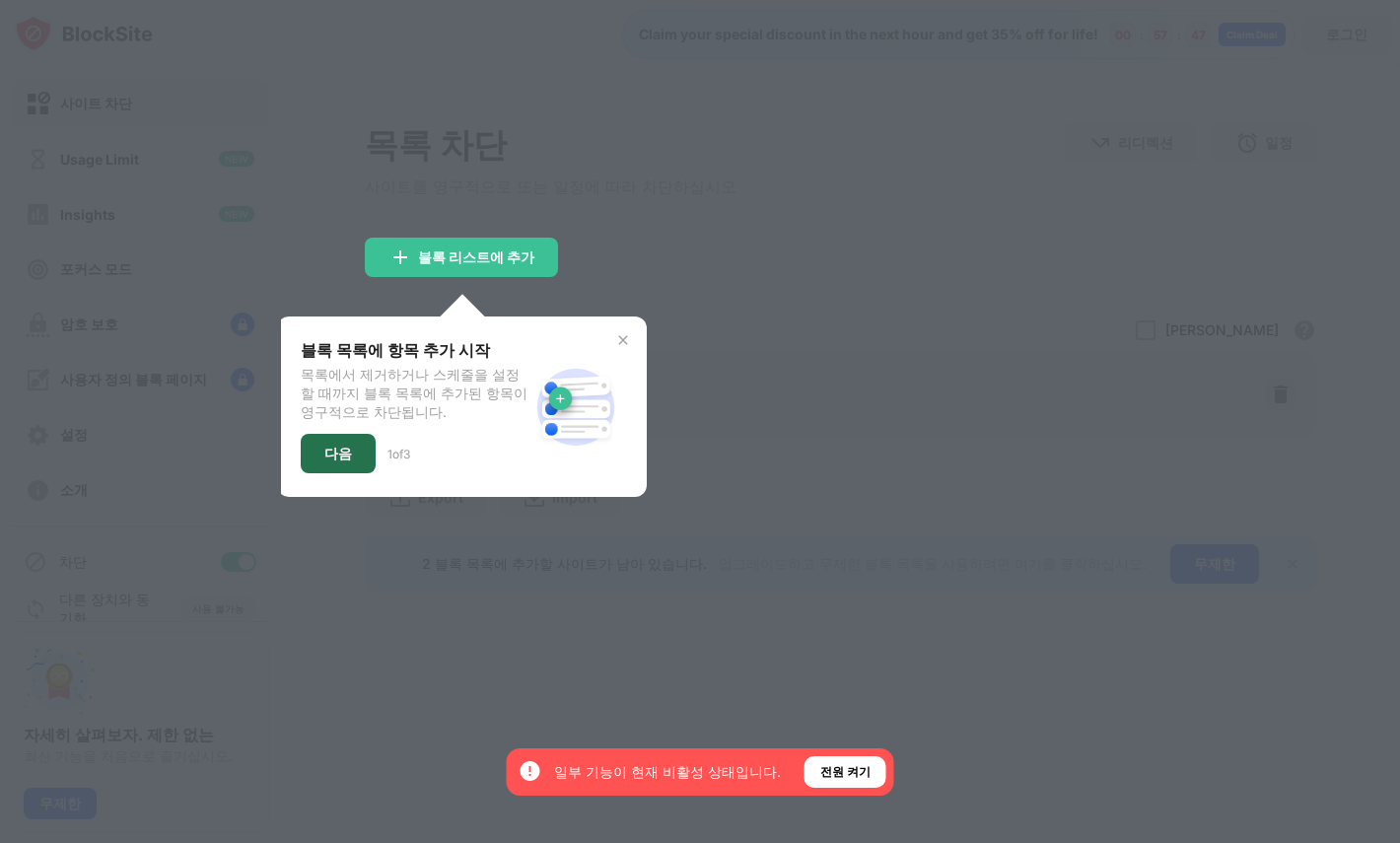 click on "다음" at bounding box center [338, 454] 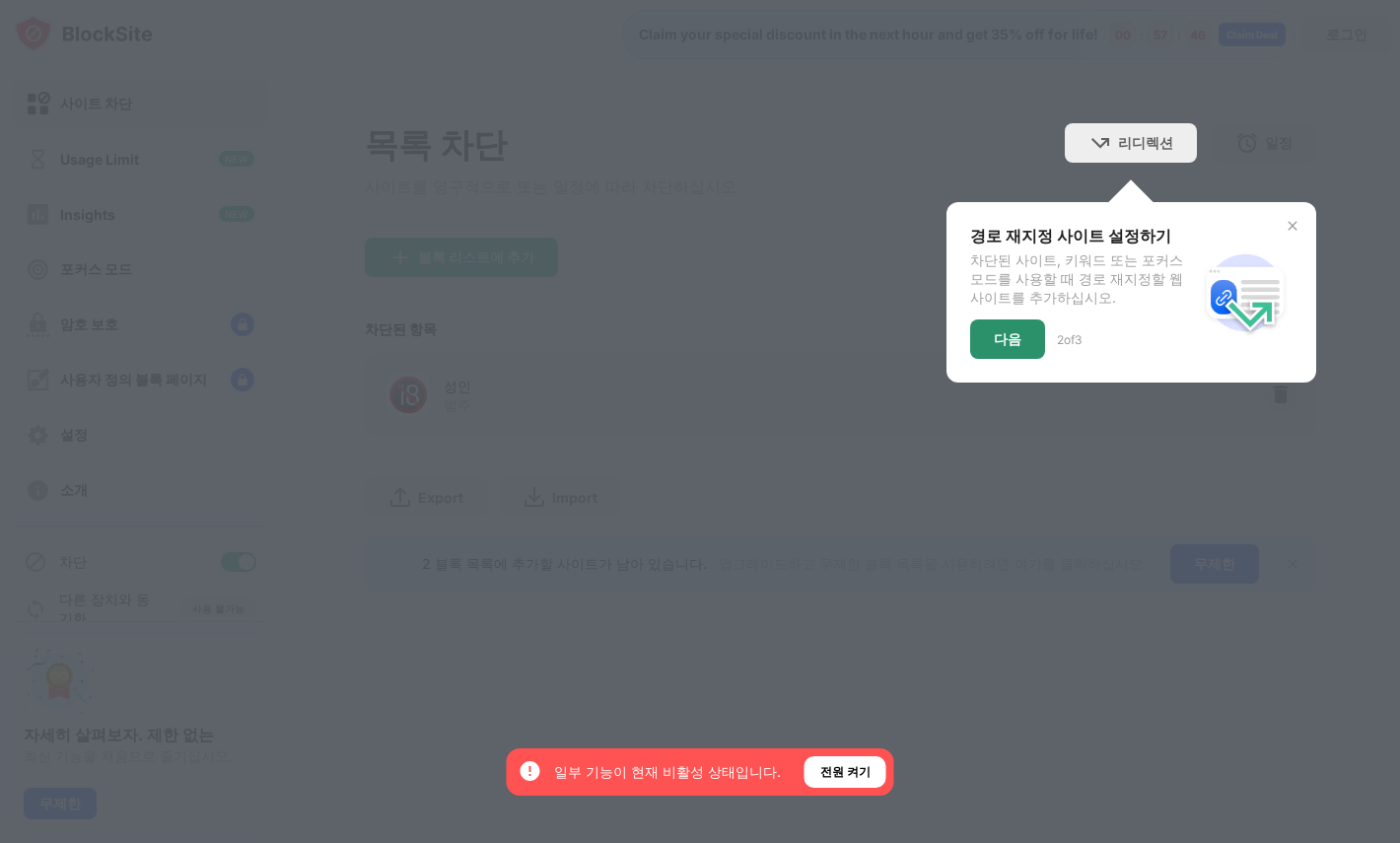 click on "다음" at bounding box center (1008, 339) 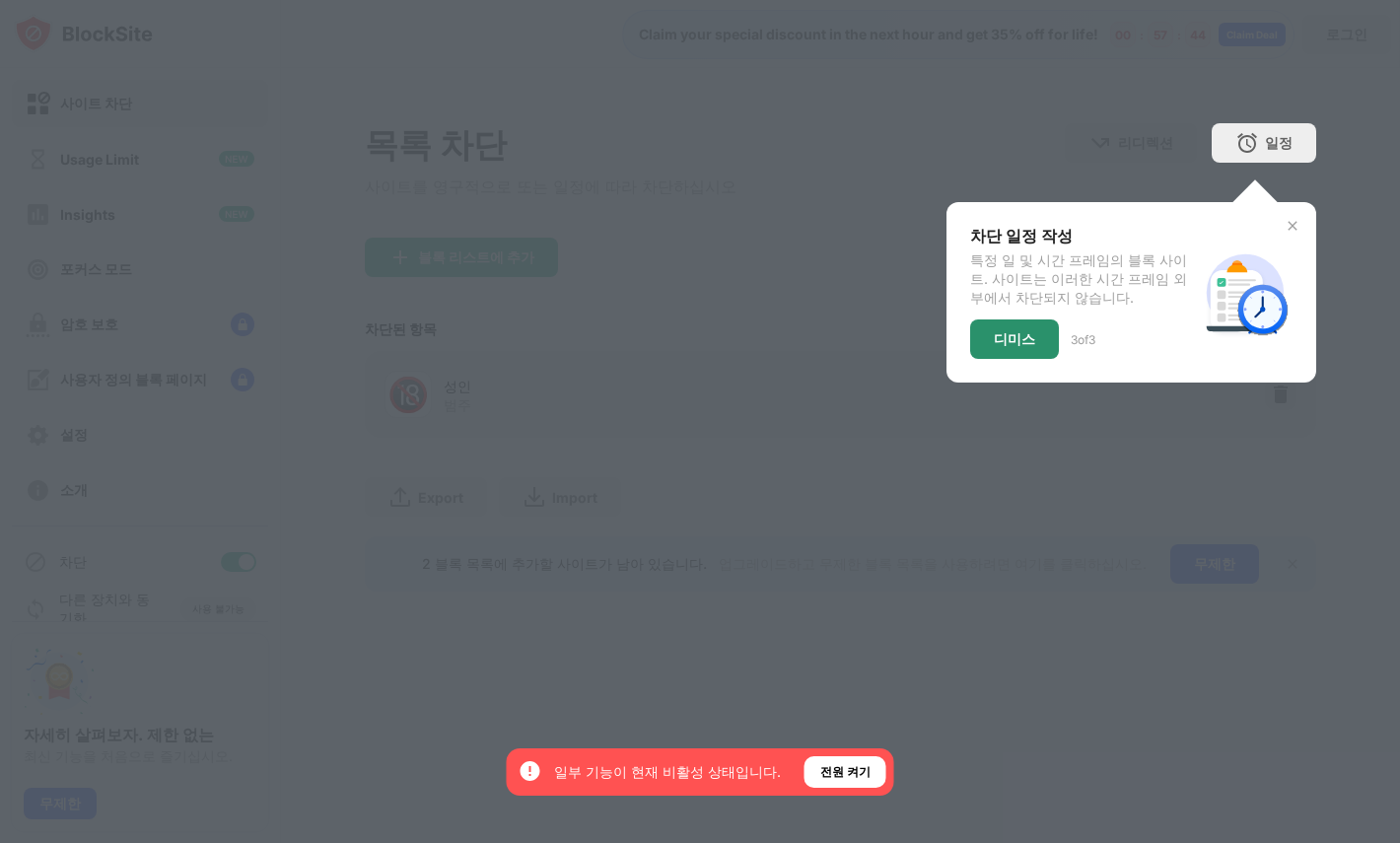 click on "디미스" at bounding box center [1015, 339] 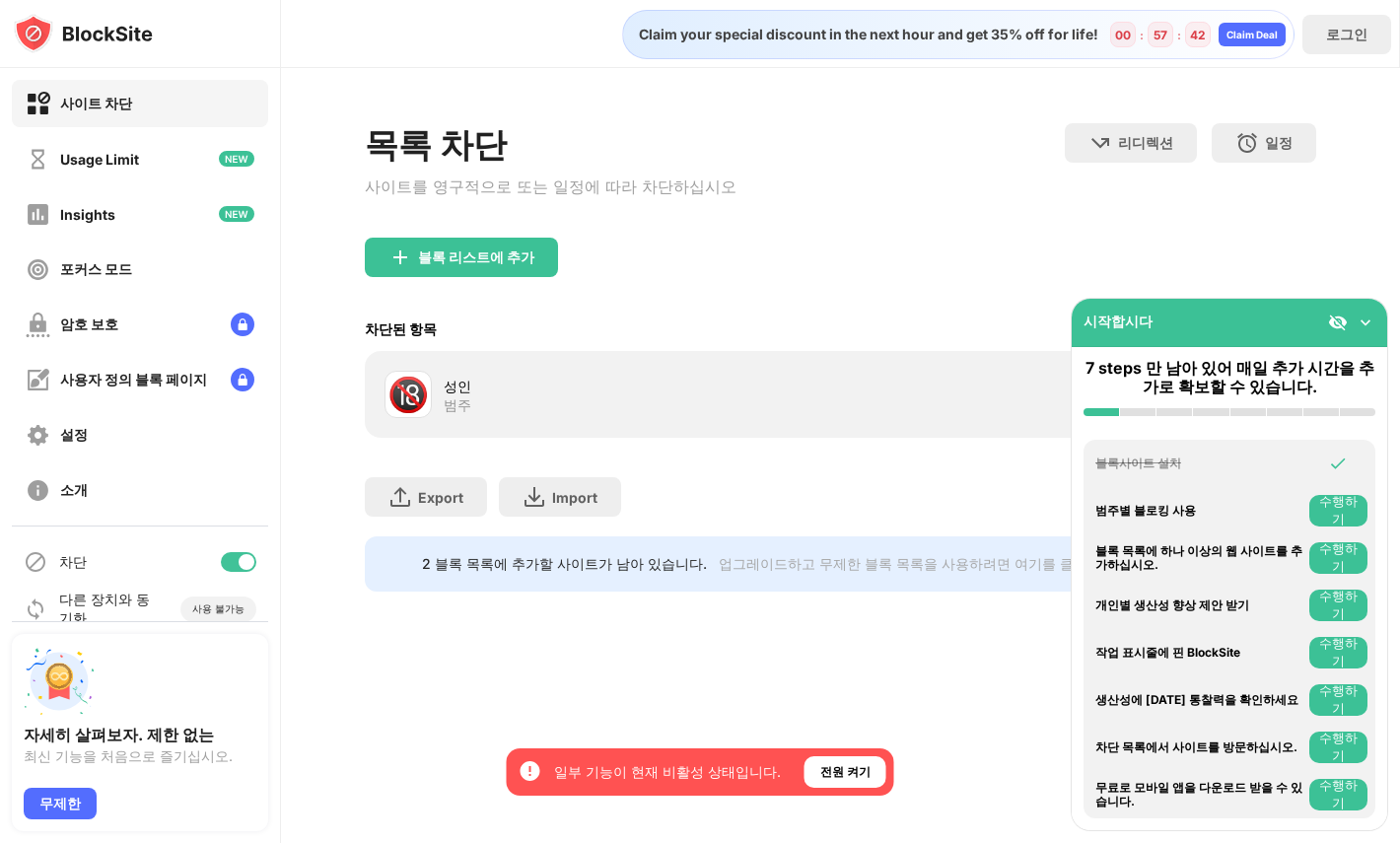 click on "Claim your special discount in the next hour and get 35% off for life! 00 : 57 : 42 Claim Deal 로그인 목록 차단 사이트를 영구적으로 또는 일정에 따라 차단하십시오 리디렉션 웹 사이트 리디렉션을 설정하려면 클릭하십시오 일정 블록 목록이 활성화될 요일 및 시간을 선택하십시오. (웹 사이트 항목에만 해당) 블록 리스트에 추가 차단된 항목 허용 모드 화이트리스트의 모든 웹 사이트를 제외한 모든 웹 사이트를 차단합니다. 화이트리스트 모드는 URL 에서만 작동하며 범주 또는 키워드를 포함하지 않는다. 🔞 성인 범주 Export 파일 내보내기 (웹 사이트 항목에만 해당) Import 파일 가져오기 (웹 사이트 항목에만 해당) 2 블록 목록에 추가할 사이트가 남아 있습니다. 업그레이드하고 무제한 블록 목록을 사용하려면 여기를 클릭하십시오. 무제한" at bounding box center [840, 421] 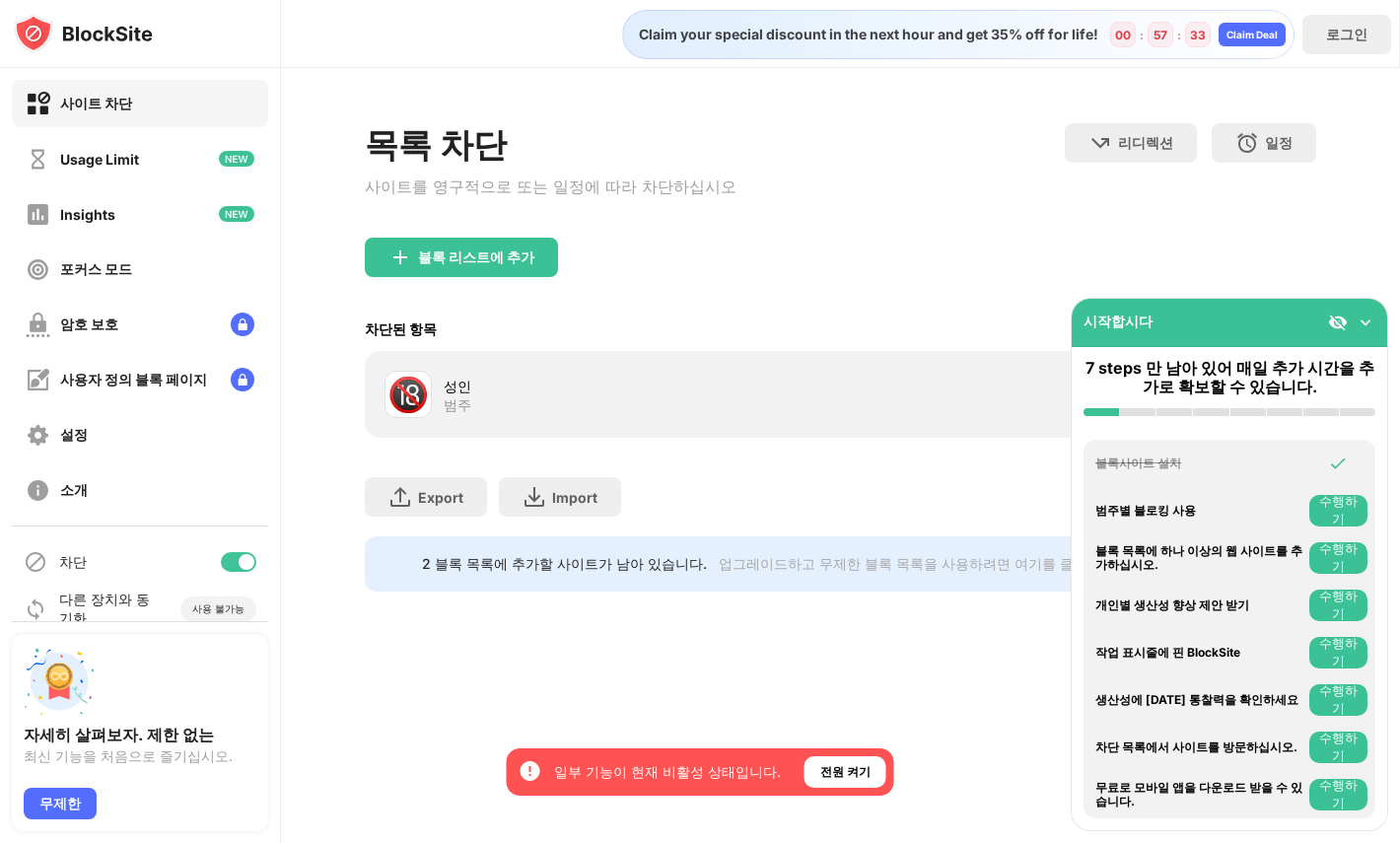 drag, startPoint x: 1143, startPoint y: 508, endPoint x: 1092, endPoint y: 734, distance: 231.68297 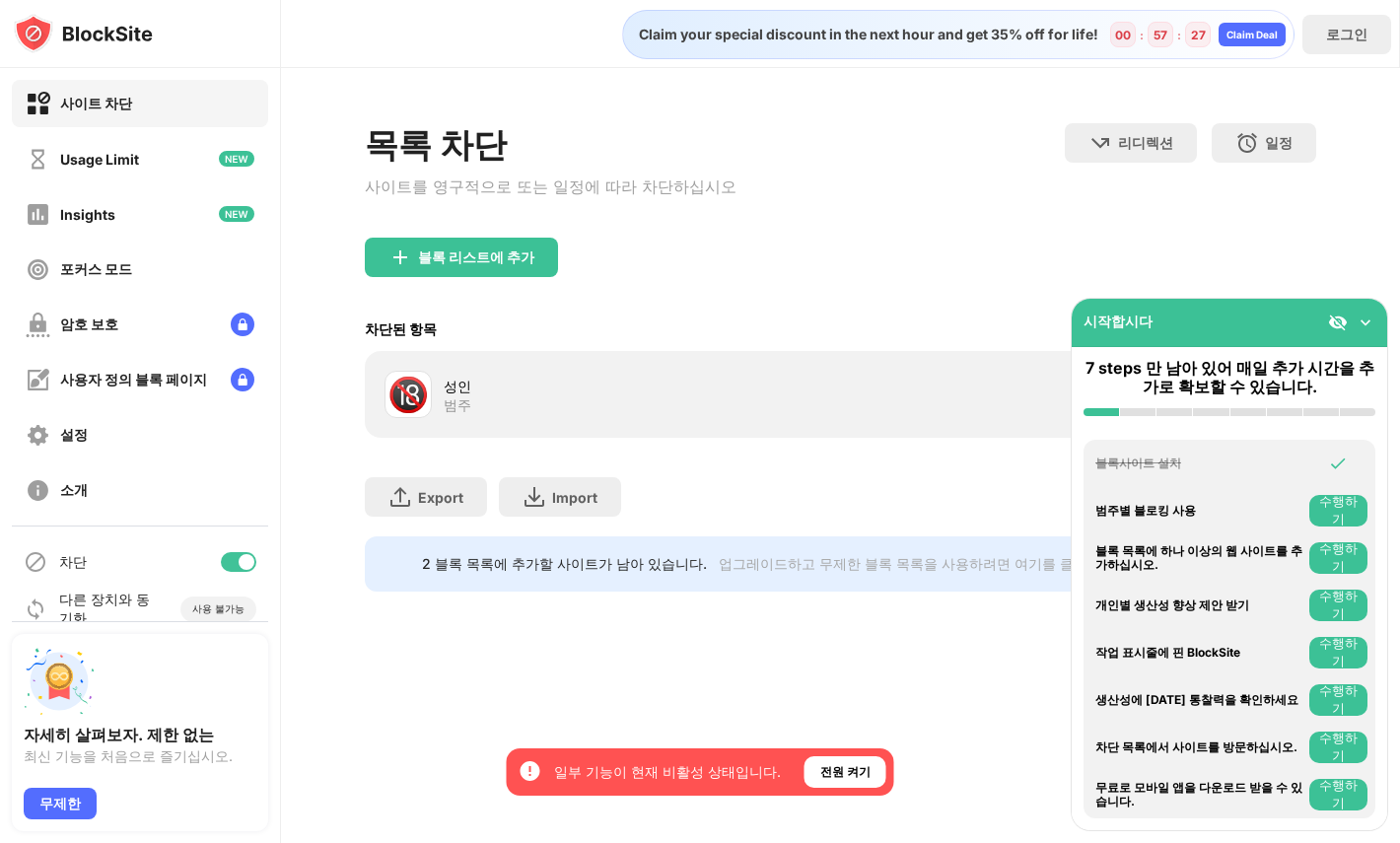 click at bounding box center [1365, 322] 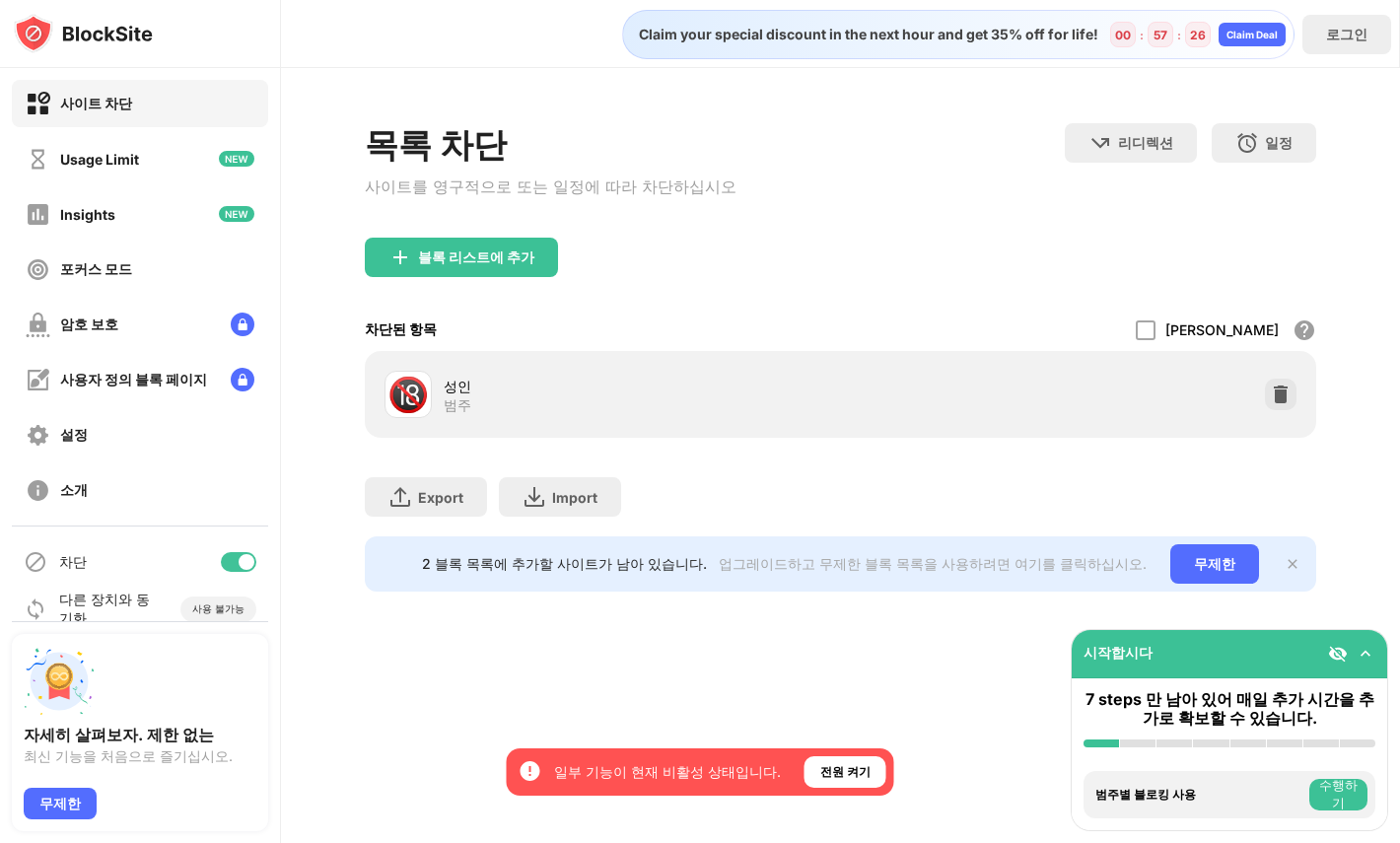 click on "Export 파일 내보내기 (웹 사이트 항목에만 해당) Import 파일 가져오기 (웹 사이트 항목에만 해당)" at bounding box center (840, 487) 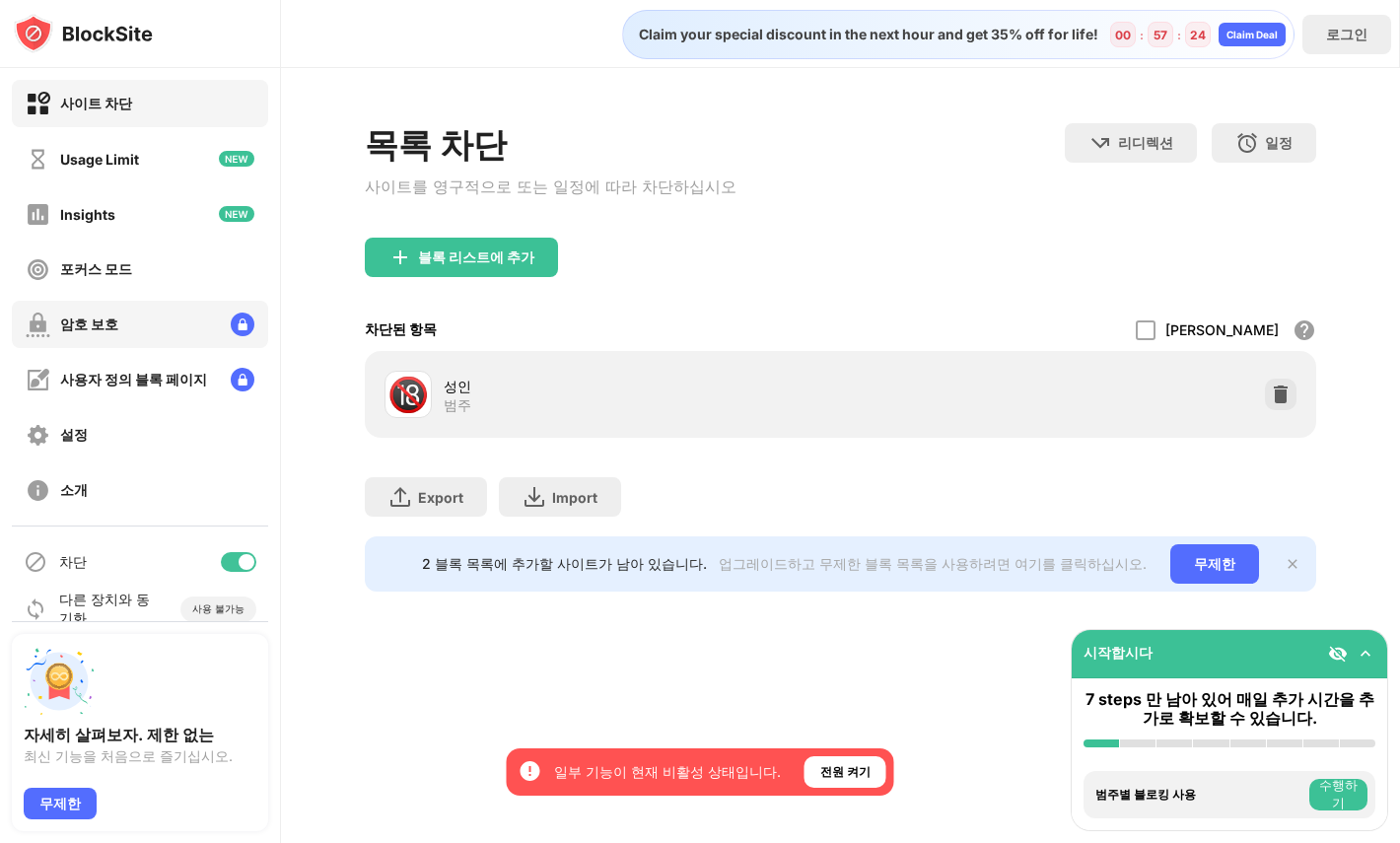 click on "암호 보호" at bounding box center [89, 324] 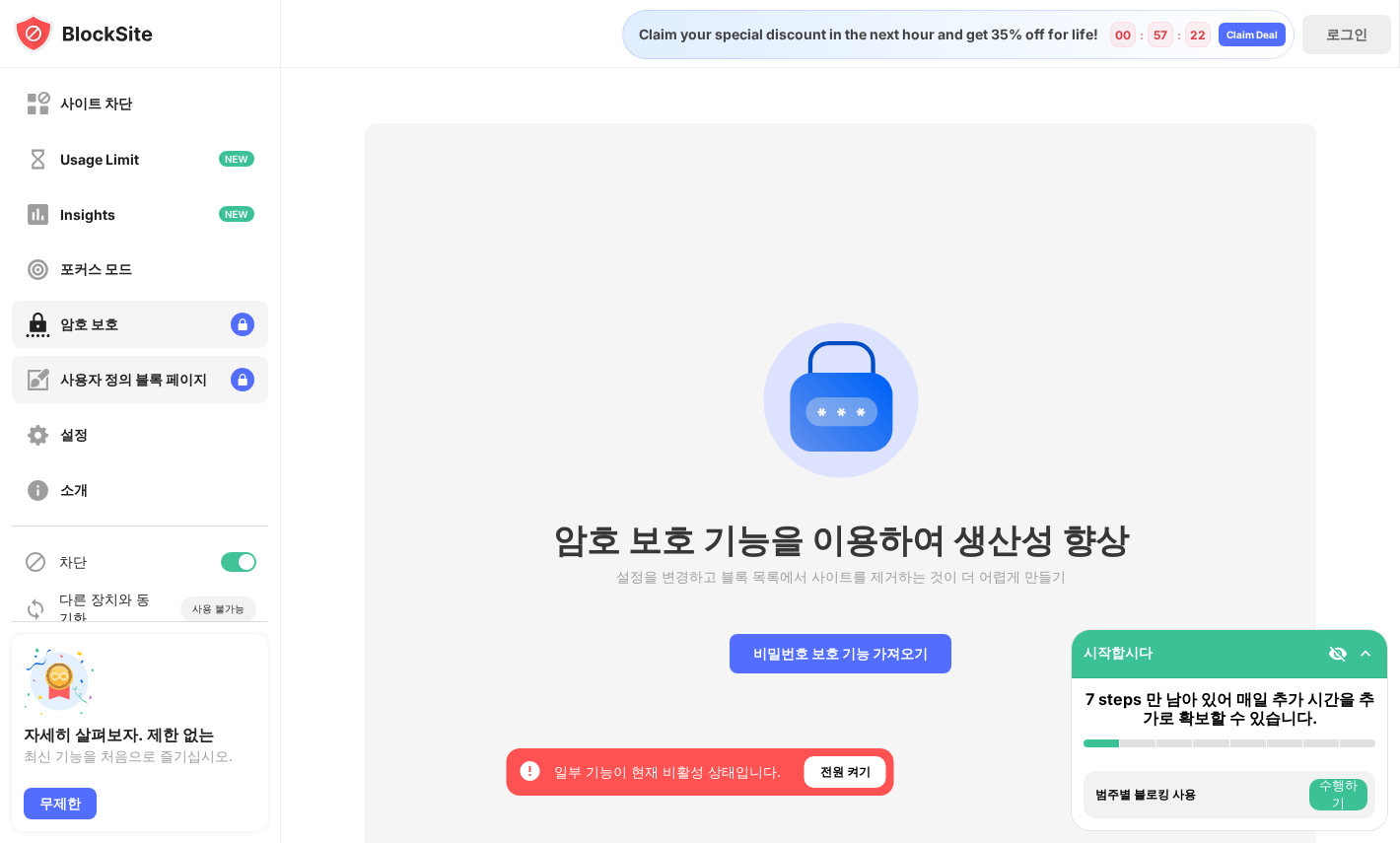 click on "사용자 정의 블록 페이지" at bounding box center (133, 380) 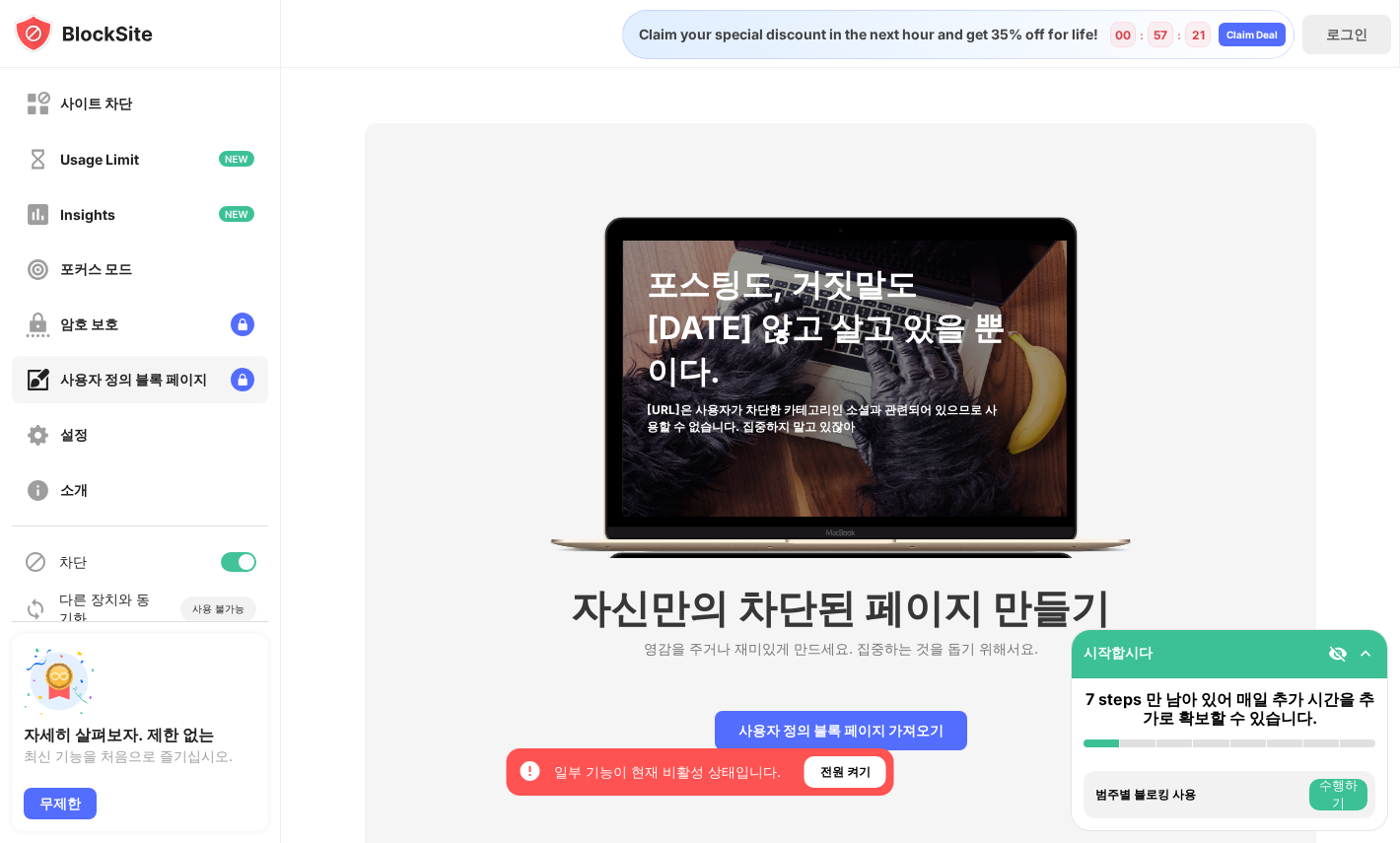 scroll, scrollTop: 83, scrollLeft: 0, axis: vertical 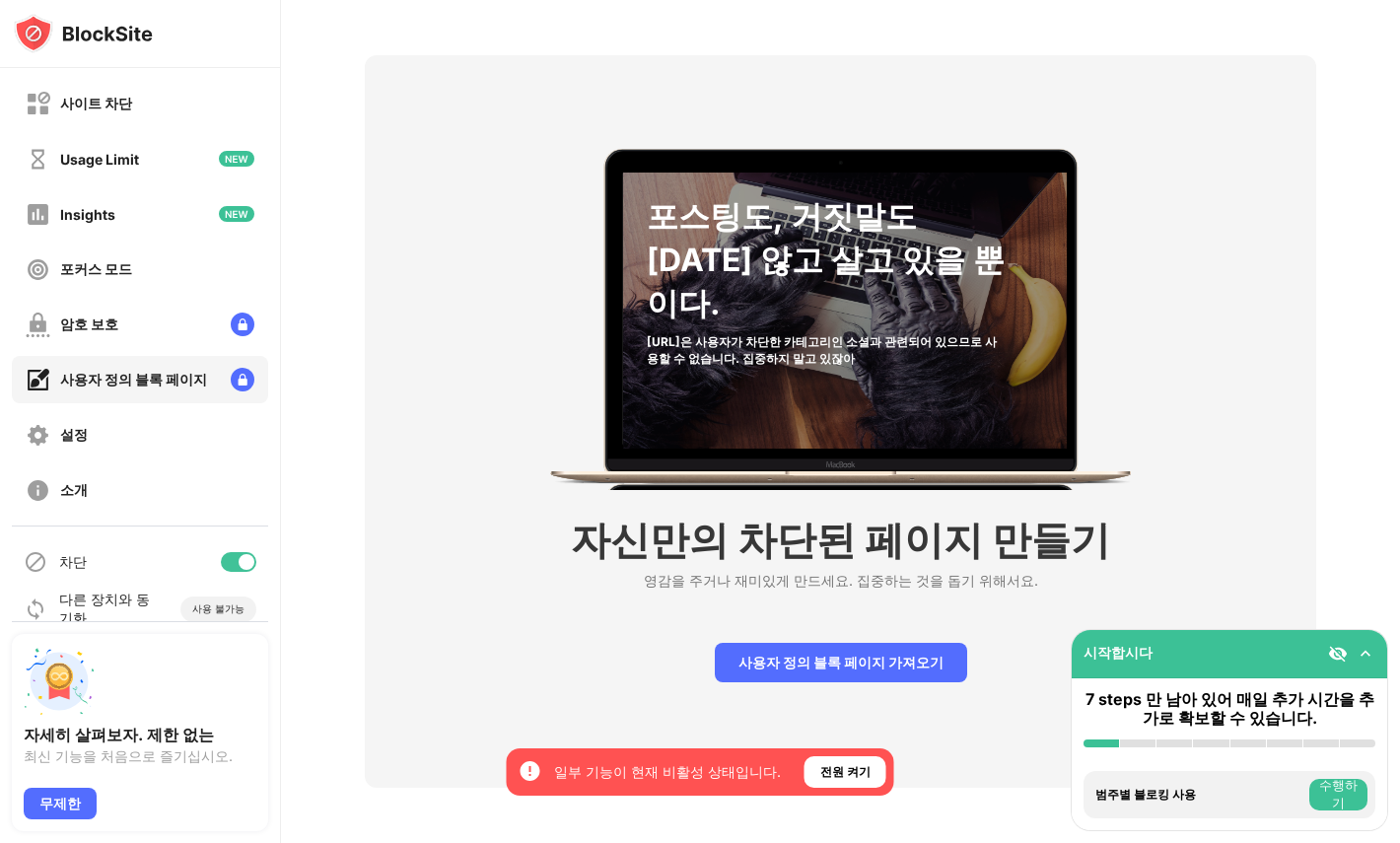 drag, startPoint x: 586, startPoint y: 535, endPoint x: 625, endPoint y: 631, distance: 103.6195 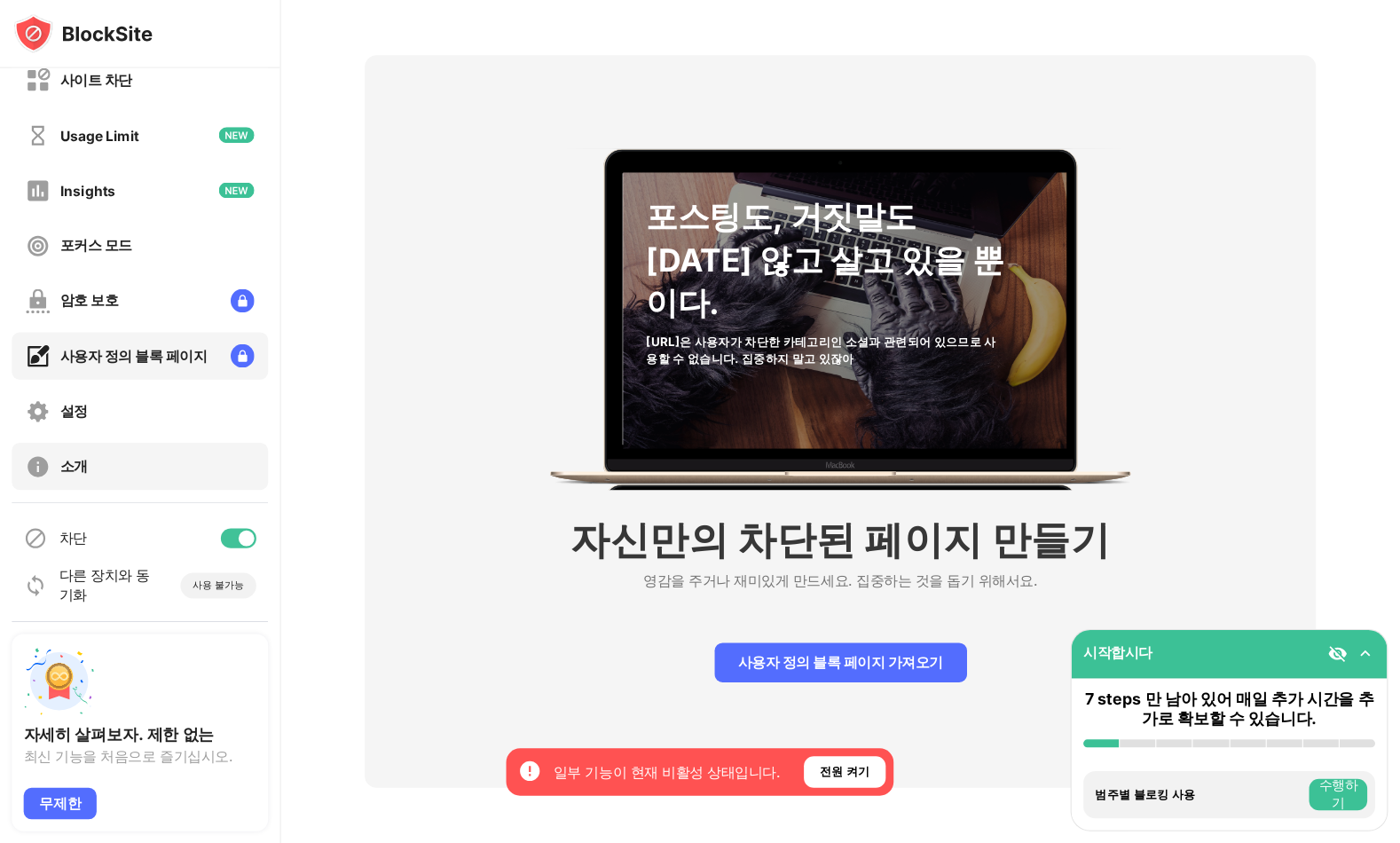 scroll, scrollTop: 0, scrollLeft: 0, axis: both 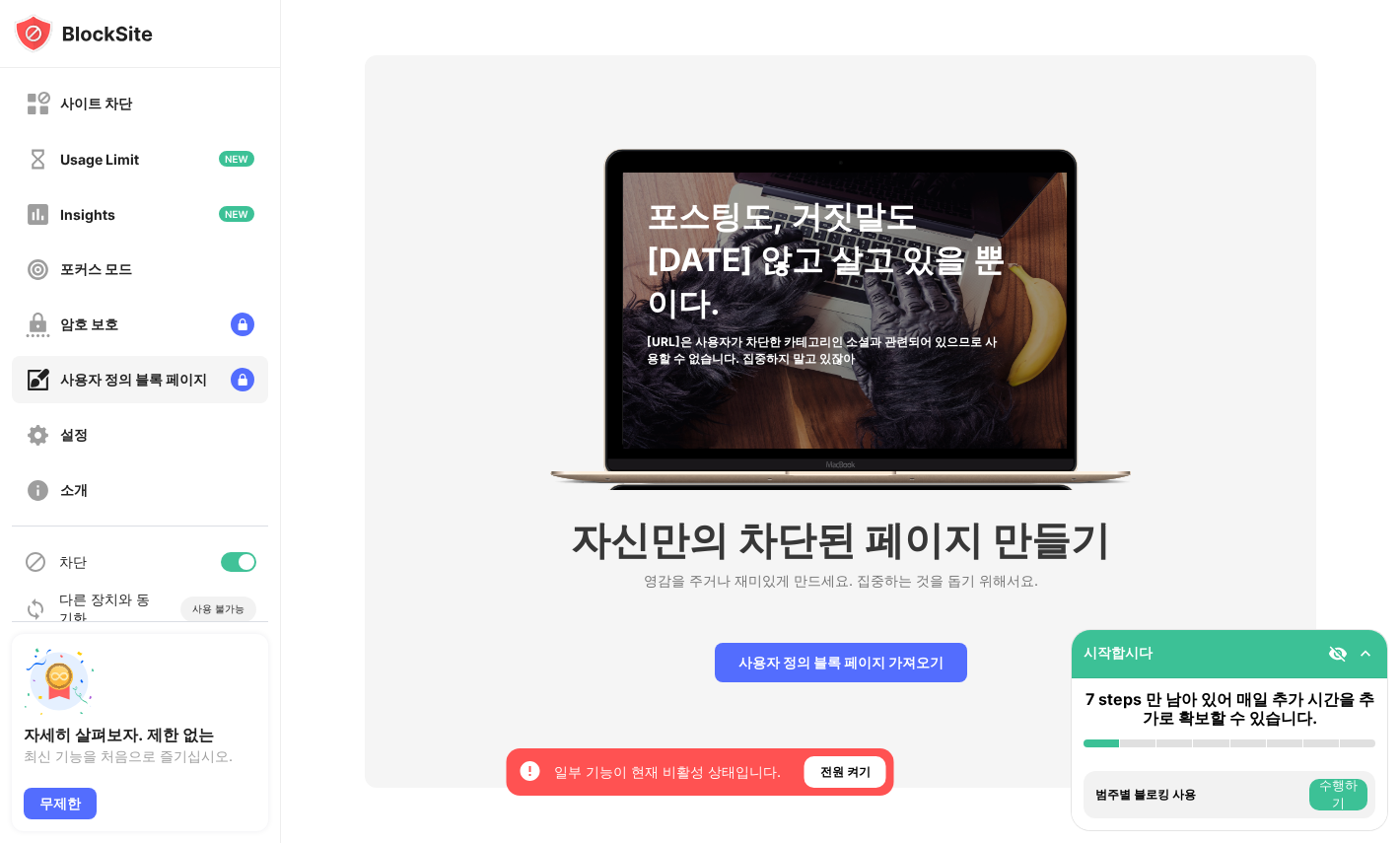 click on "포커스 모드" at bounding box center [140, 269] 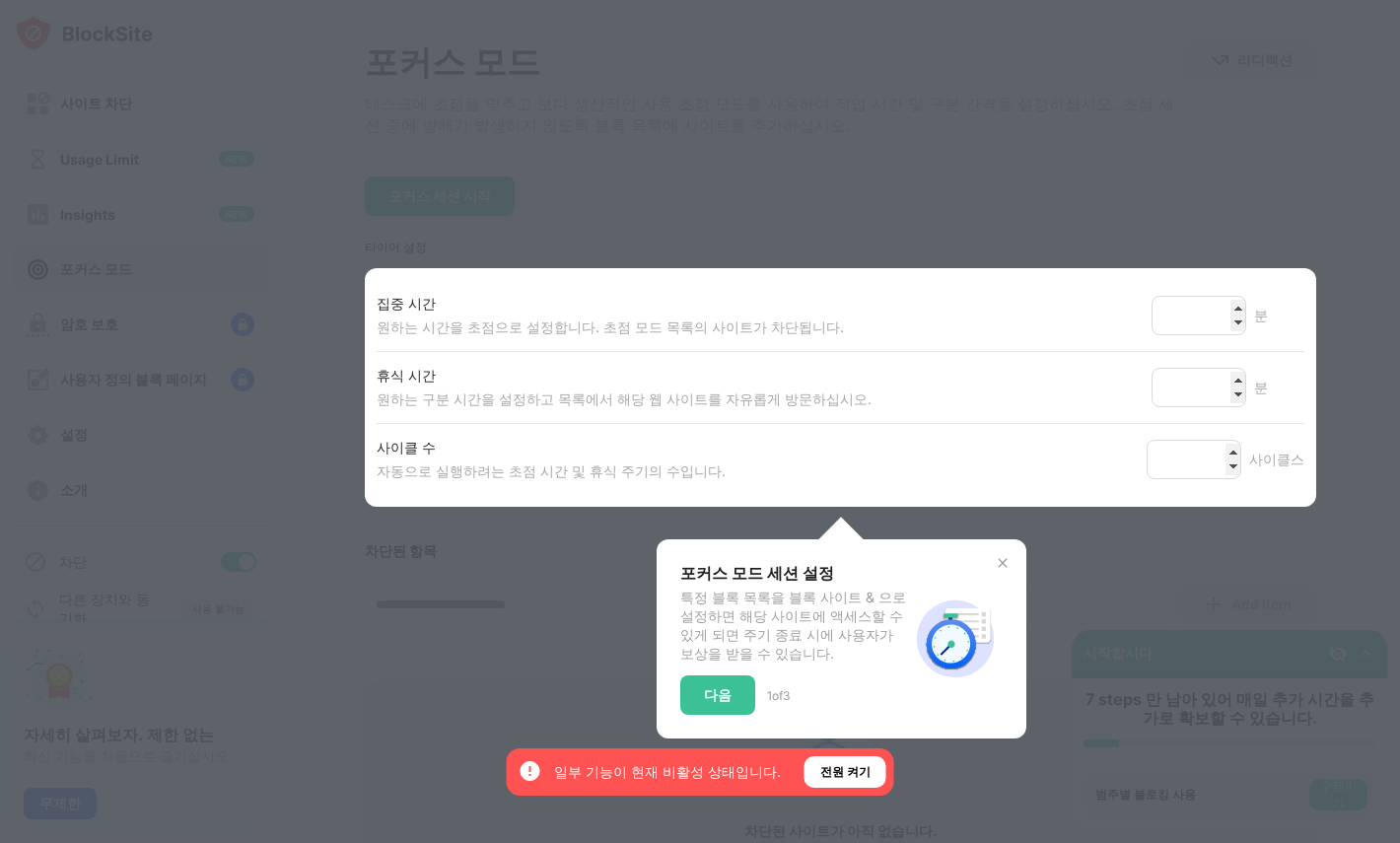 click at bounding box center [700, 421] 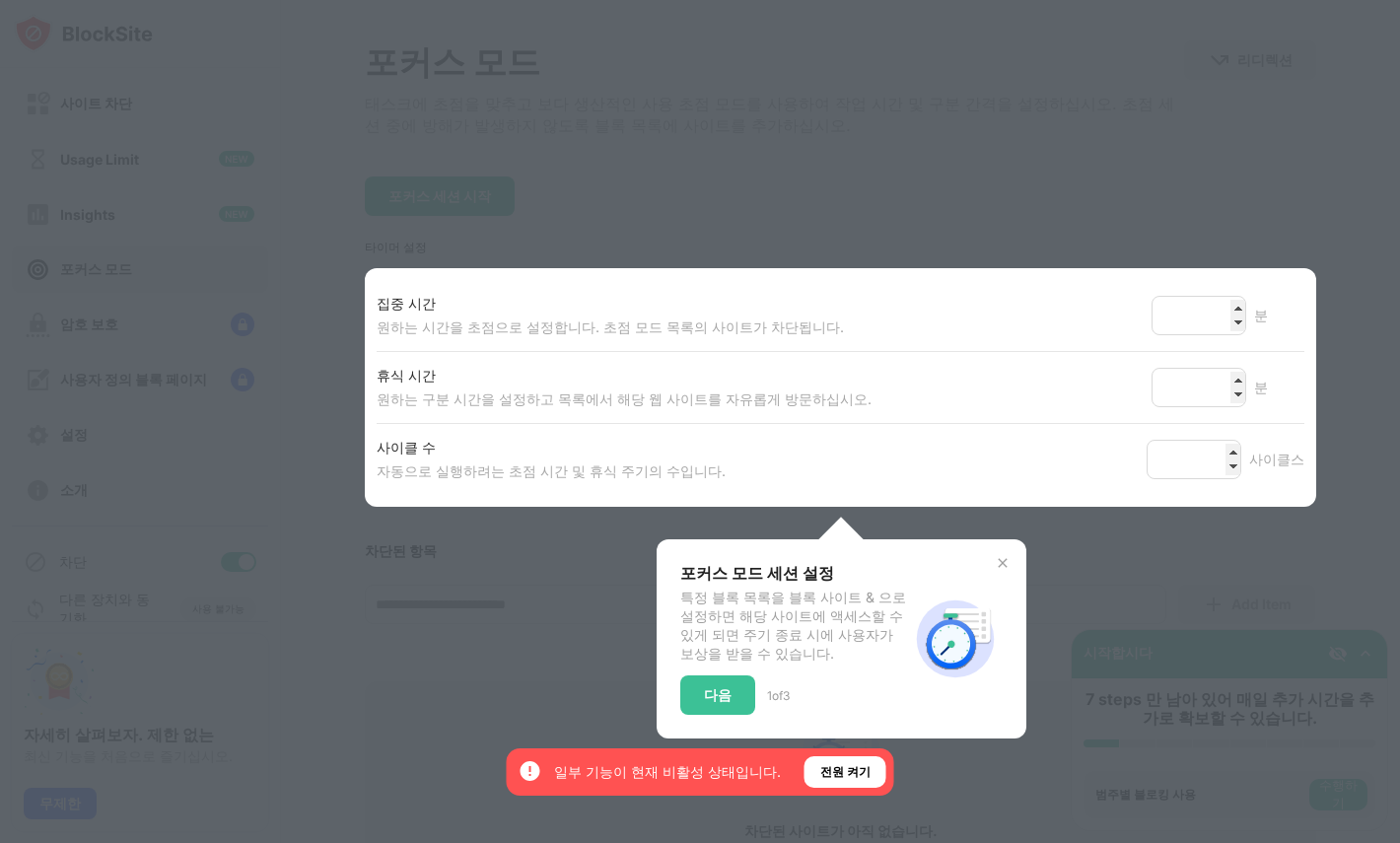 click at bounding box center [1003, 563] 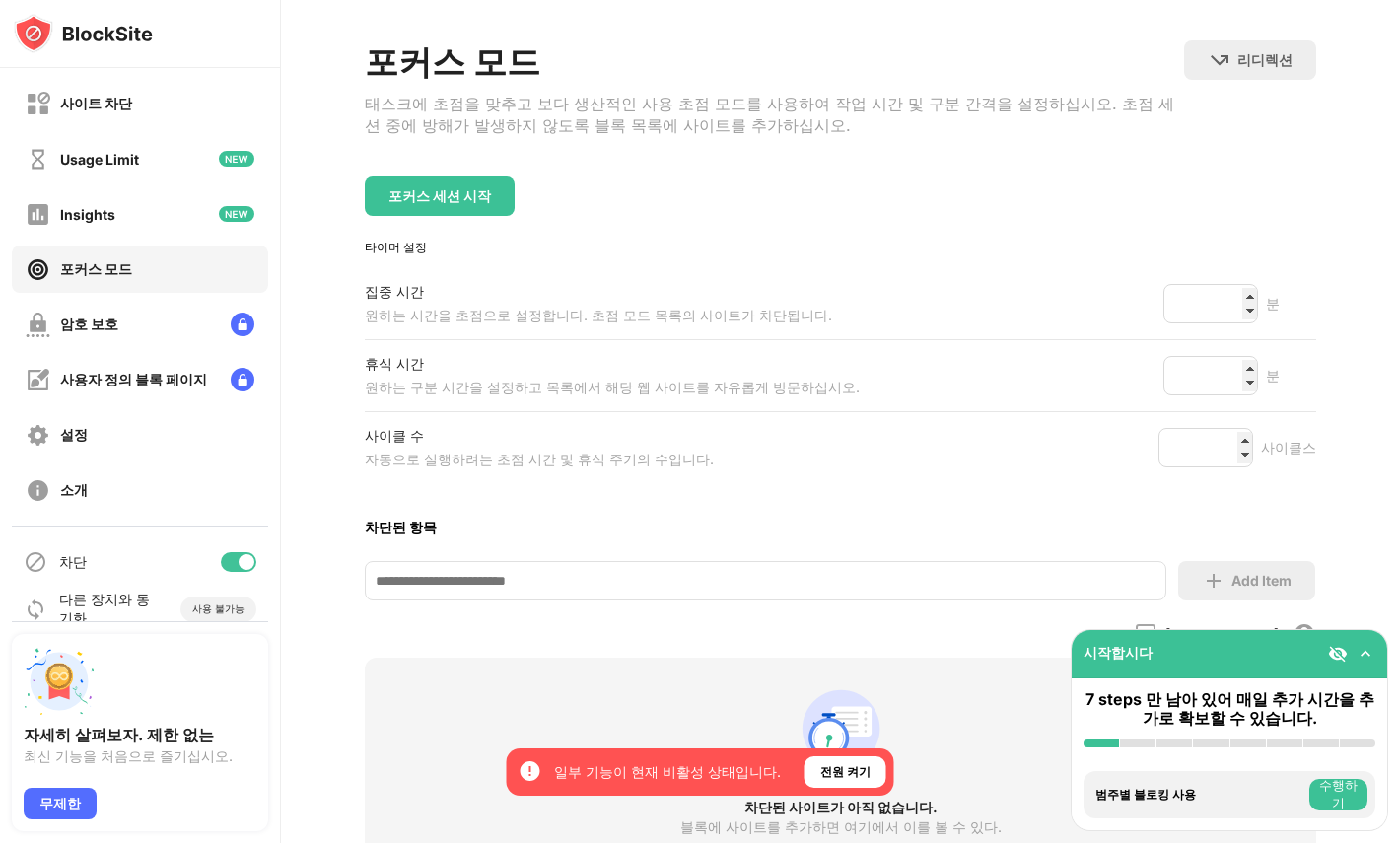 drag, startPoint x: 346, startPoint y: 251, endPoint x: 484, endPoint y: 479, distance: 266.51079 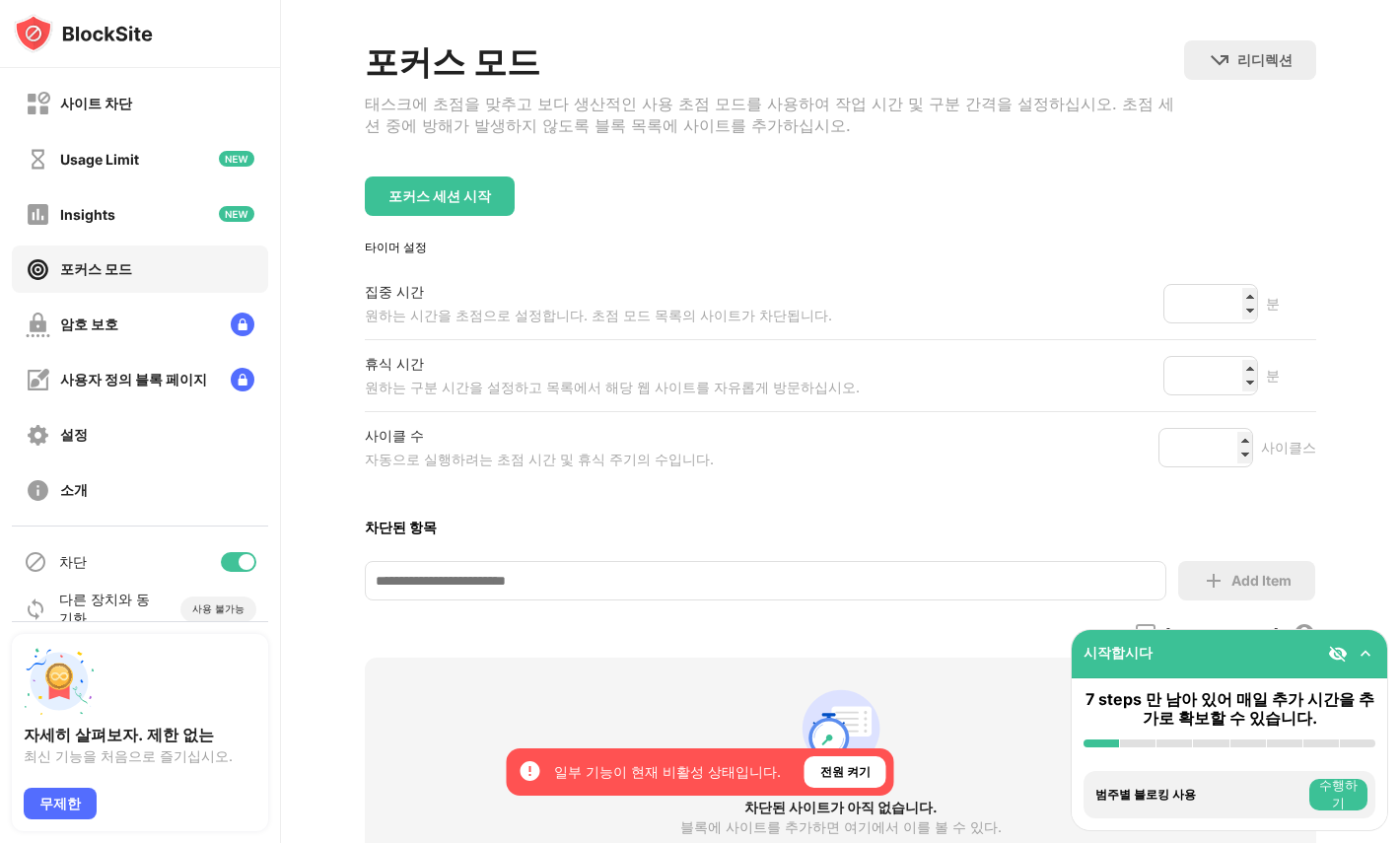 drag, startPoint x: 465, startPoint y: 485, endPoint x: 463, endPoint y: 254, distance: 231.00866 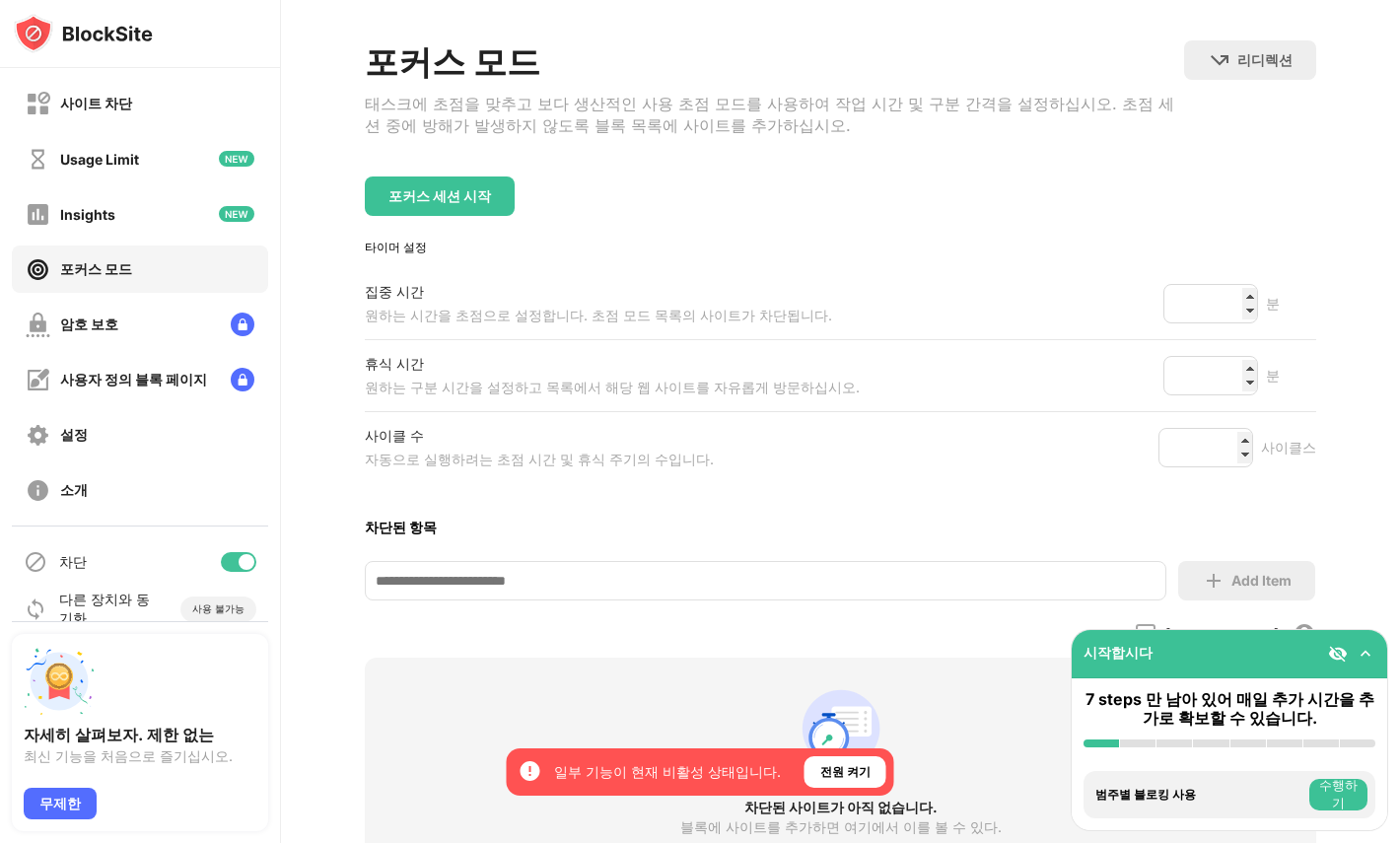 click on "차단된 사이트가 아직 없습니다. 블록에 사이트를 추가하면 여기에서 이를 볼 수 있다." at bounding box center (840, 758) 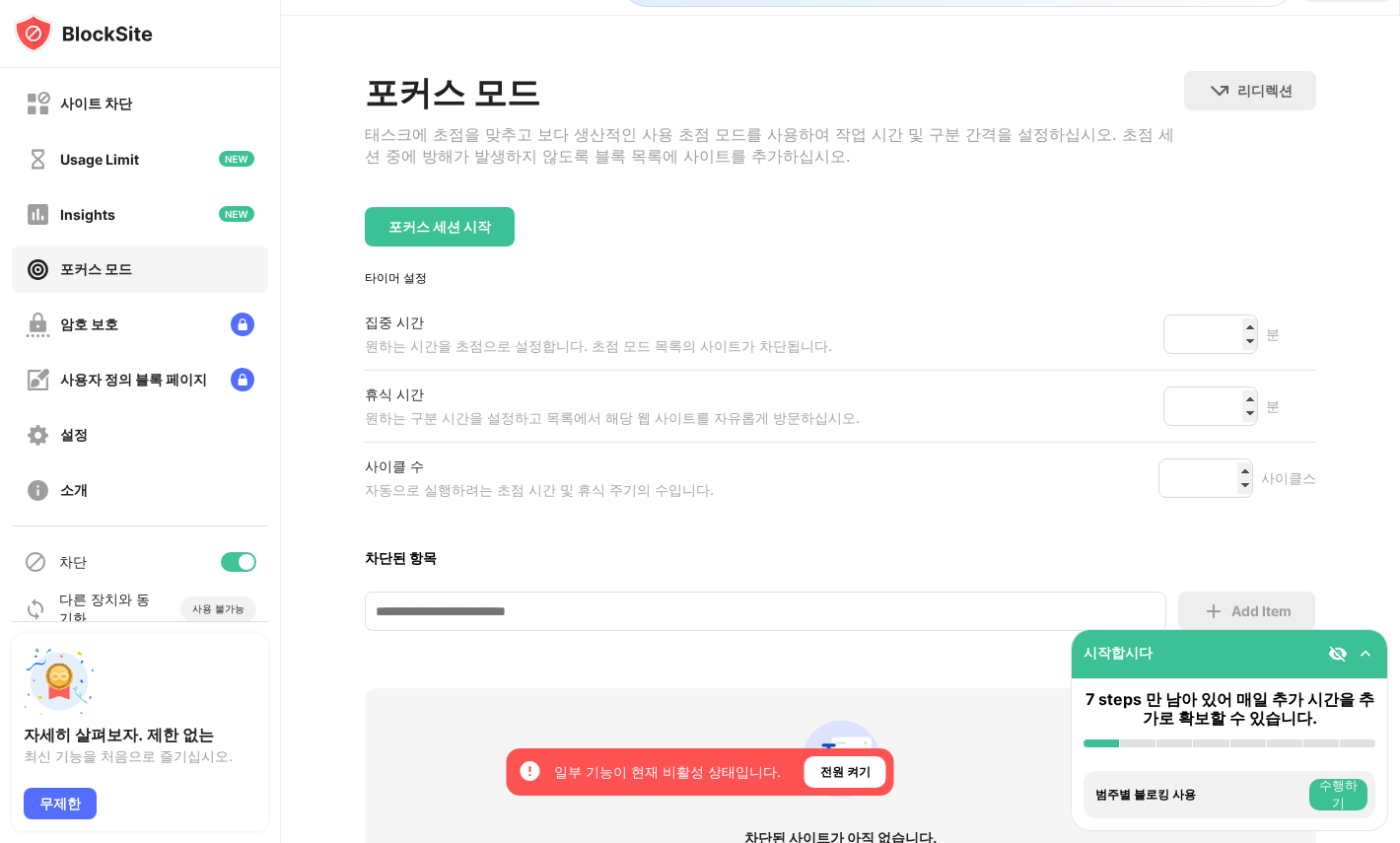 scroll, scrollTop: 0, scrollLeft: 0, axis: both 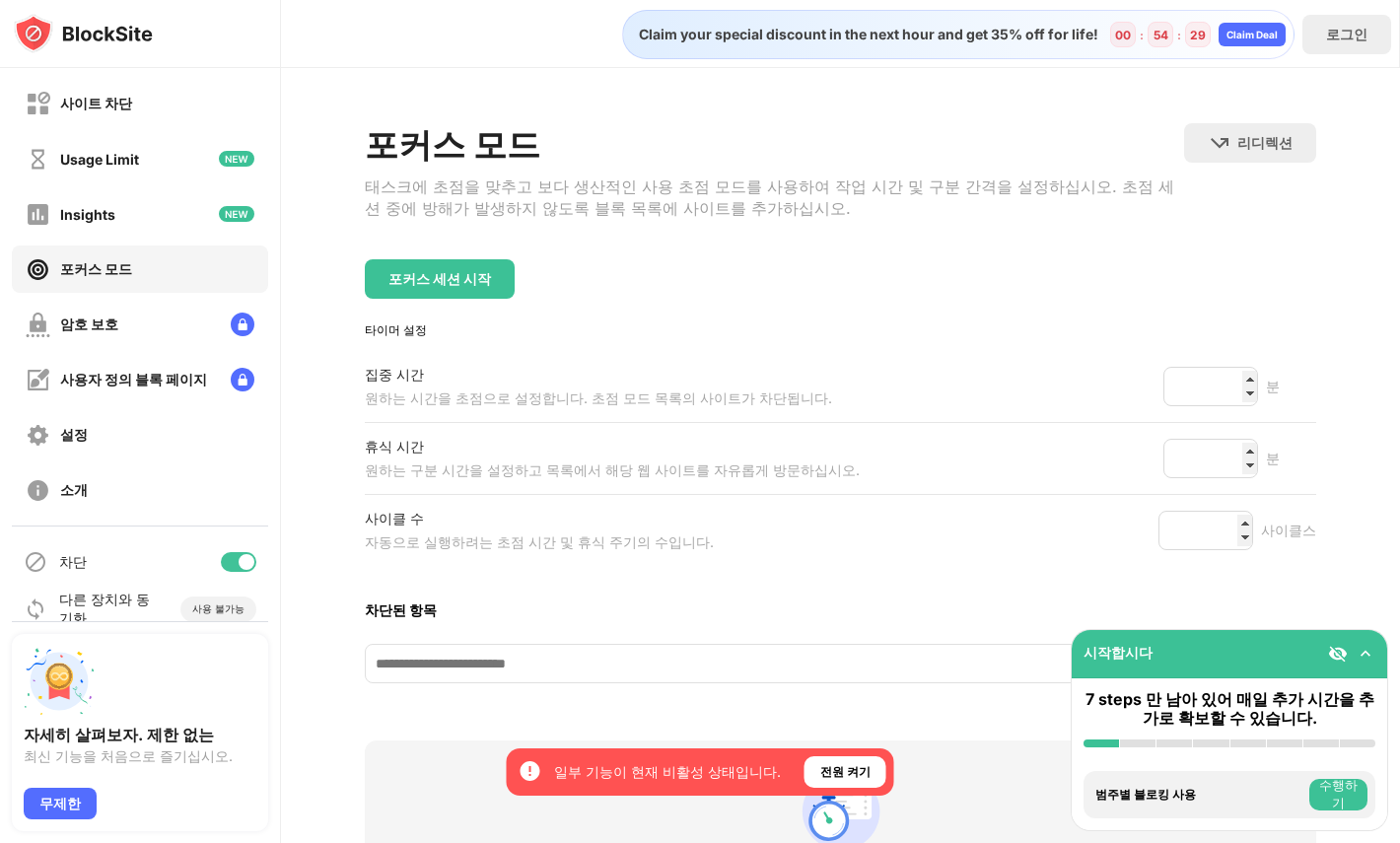 click on "포커스 모드 태스크에 초점을 맞추고 보다 생산적인 사용 초점 모드를 사용하여 작업 시간 및 구분 간격을 설정하십시오. 초점 세션 중에 방해가 발생하지 않도록 블록 목록에 사이트를 추가하십시오. 리디렉션 웹 사이트 리디렉션을 설정하려면 클릭하십시오 포커스 세션 시작 타이머 설정 집중 시간 원하는 시간을 초점으로 설정합니다. 초점 모드 목록의 사이트가 차단됩니다. ** 분 휴식 시간 원하는 구분 시간을 설정하고 목록에서 해당 웹 사이트를 자유롭게 방문하십시오. * 분 사이클 수 자동으로 실행하려는 초점 시간 및 휴식 주기의 수입니다. * 사이클스 차단된 항목 Add Item 허용 모드 화이트리스트에 있는 웹 사이트와 구분된 모든 웹 사이트 차단 차단된 사이트가 아직 없습니다. 블록에 사이트를 추가하면 여기에서 이를 볼 수 있다. Export Import" at bounding box center (840, 582) 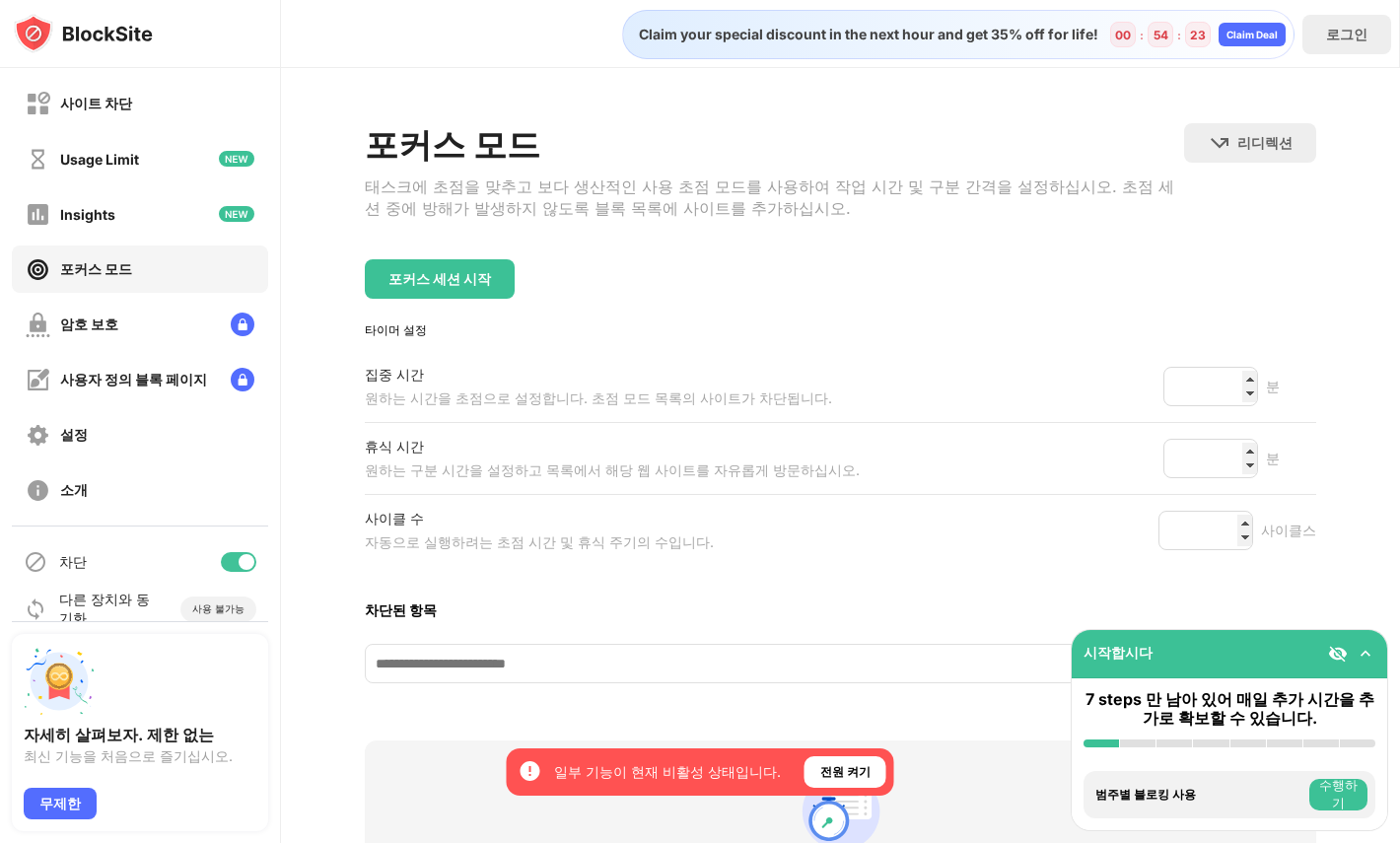 scroll, scrollTop: 46, scrollLeft: 0, axis: vertical 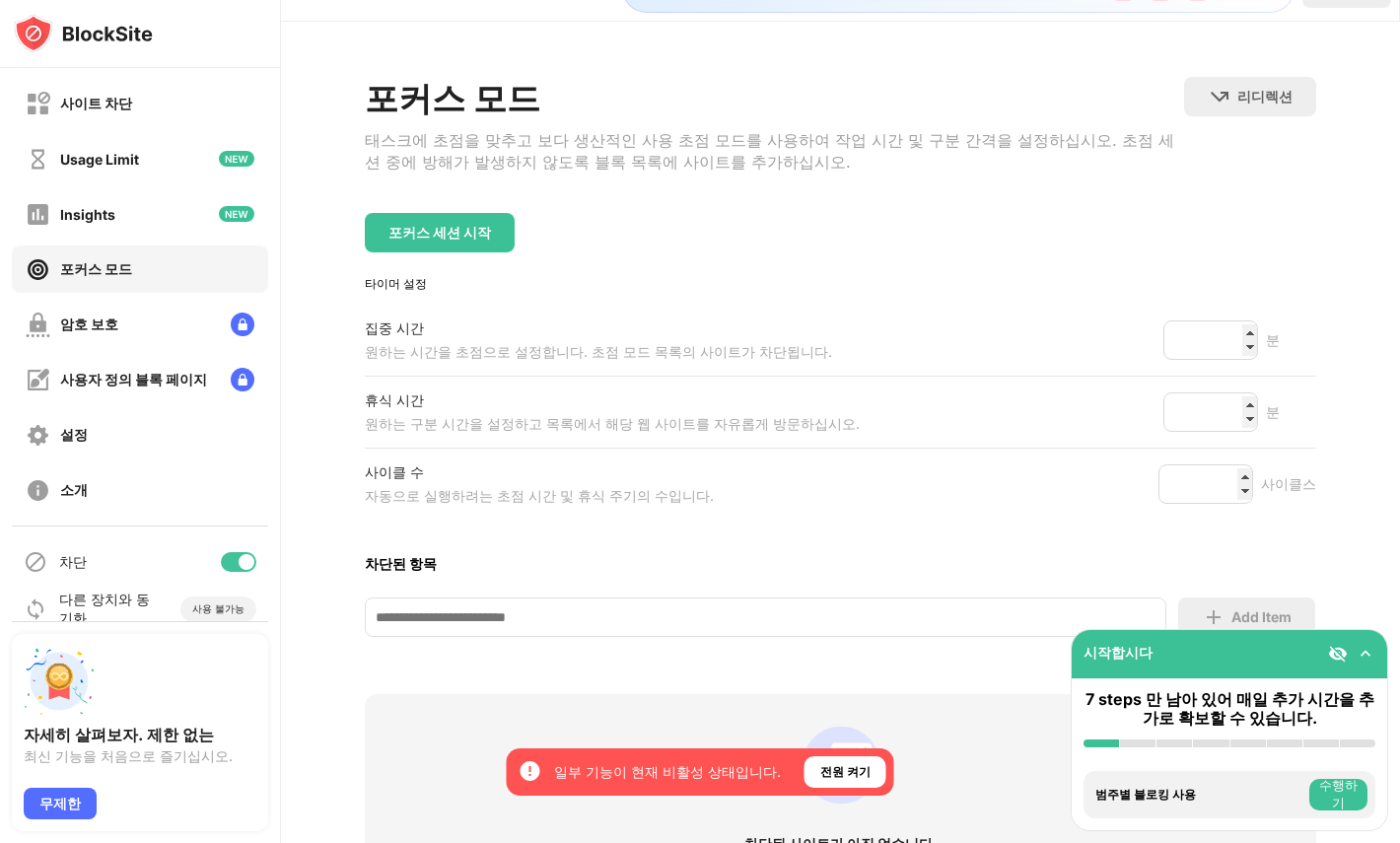 click on "Insights" at bounding box center [140, 214] 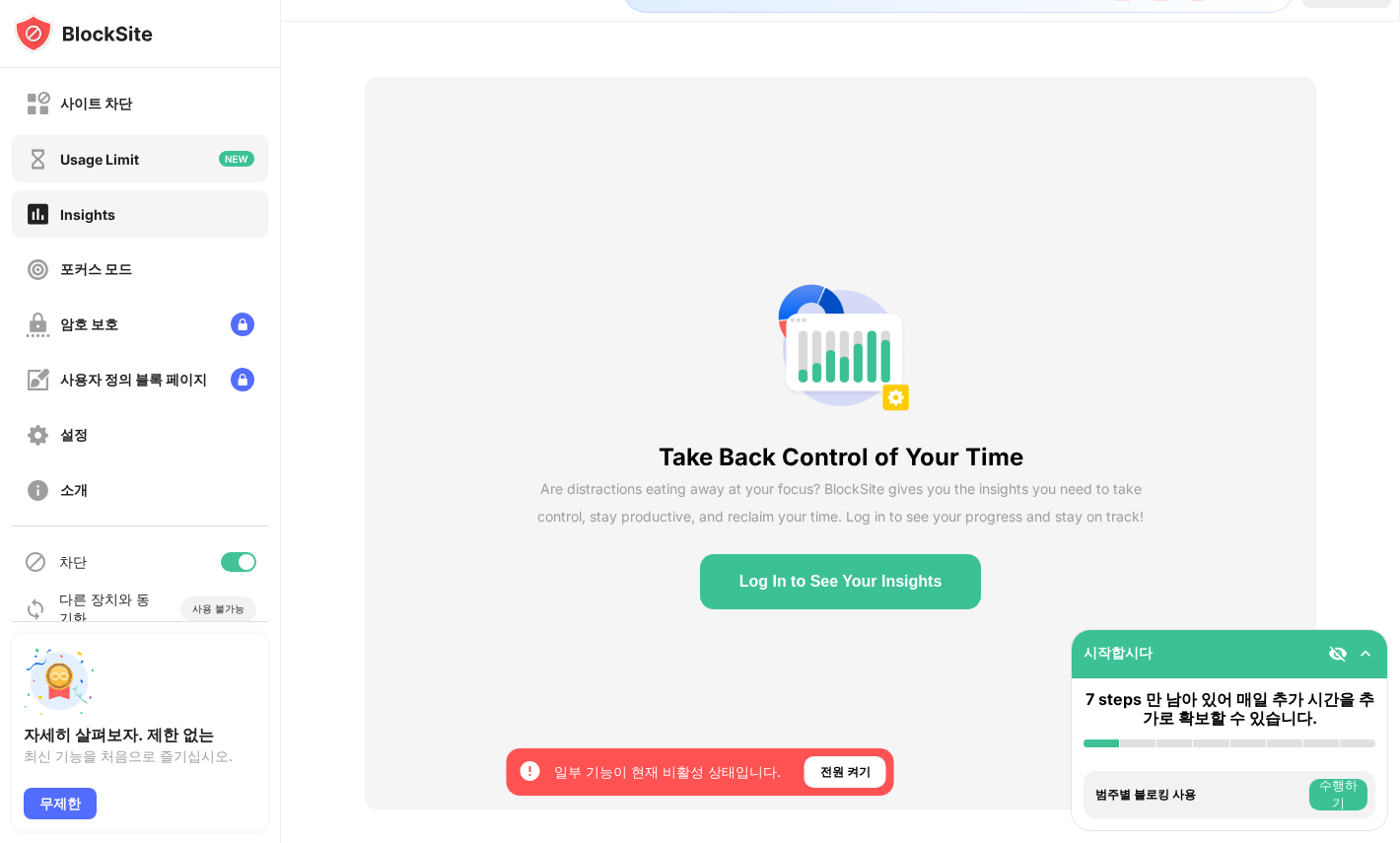 click on "Usage Limit" at bounding box center [140, 159] 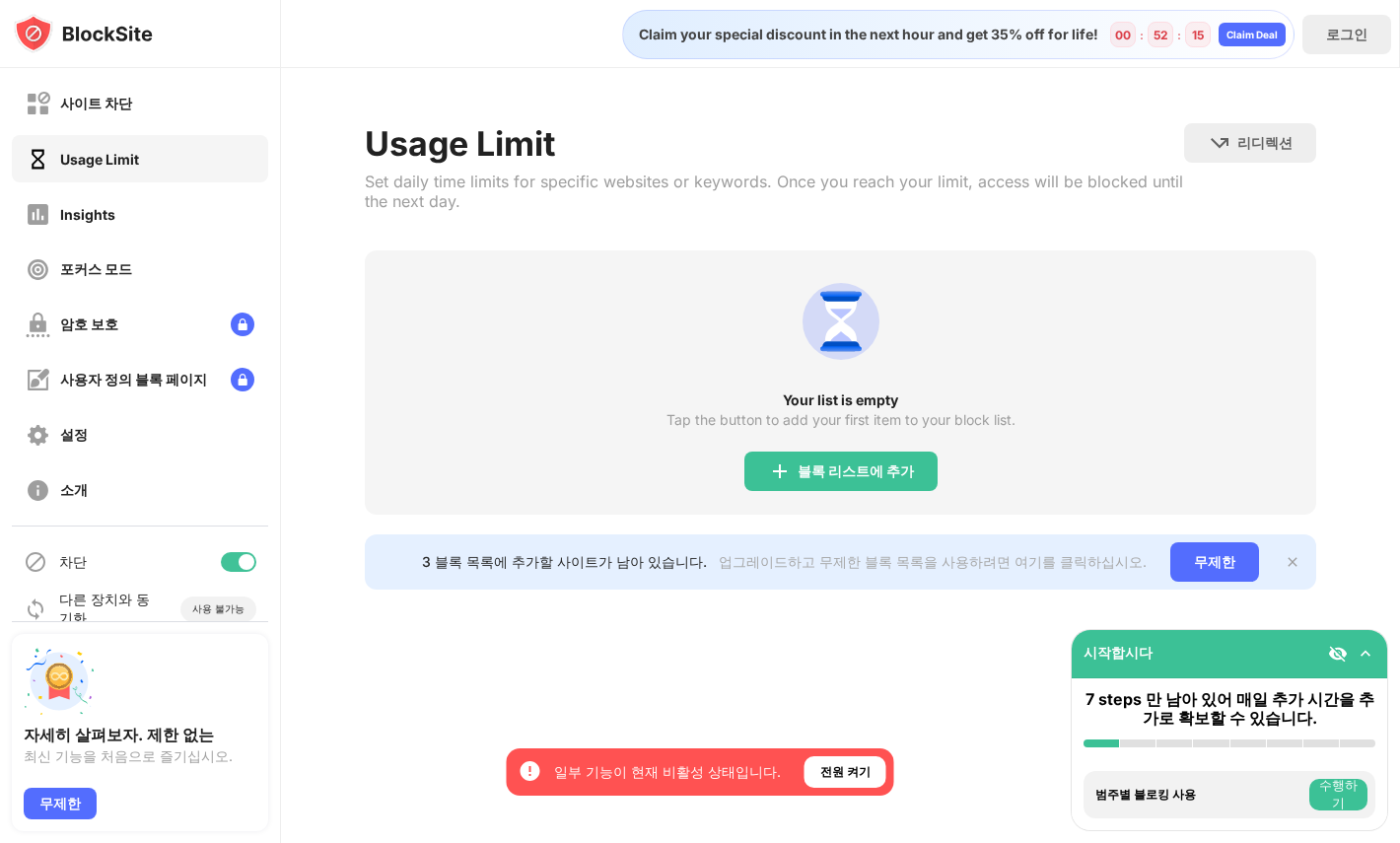 scroll, scrollTop: 0, scrollLeft: 0, axis: both 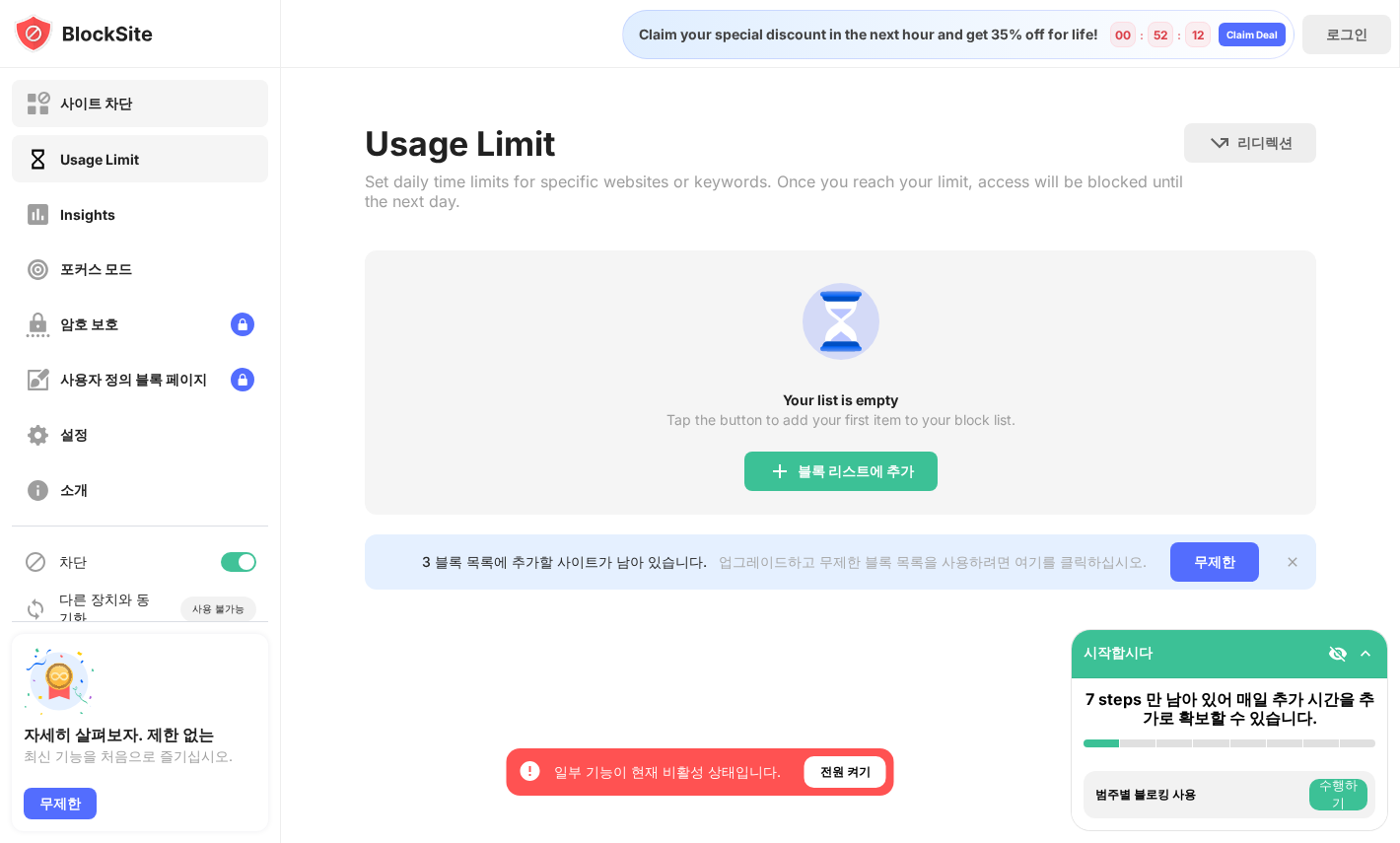 click on "사이트 차단" at bounding box center (79, 104) 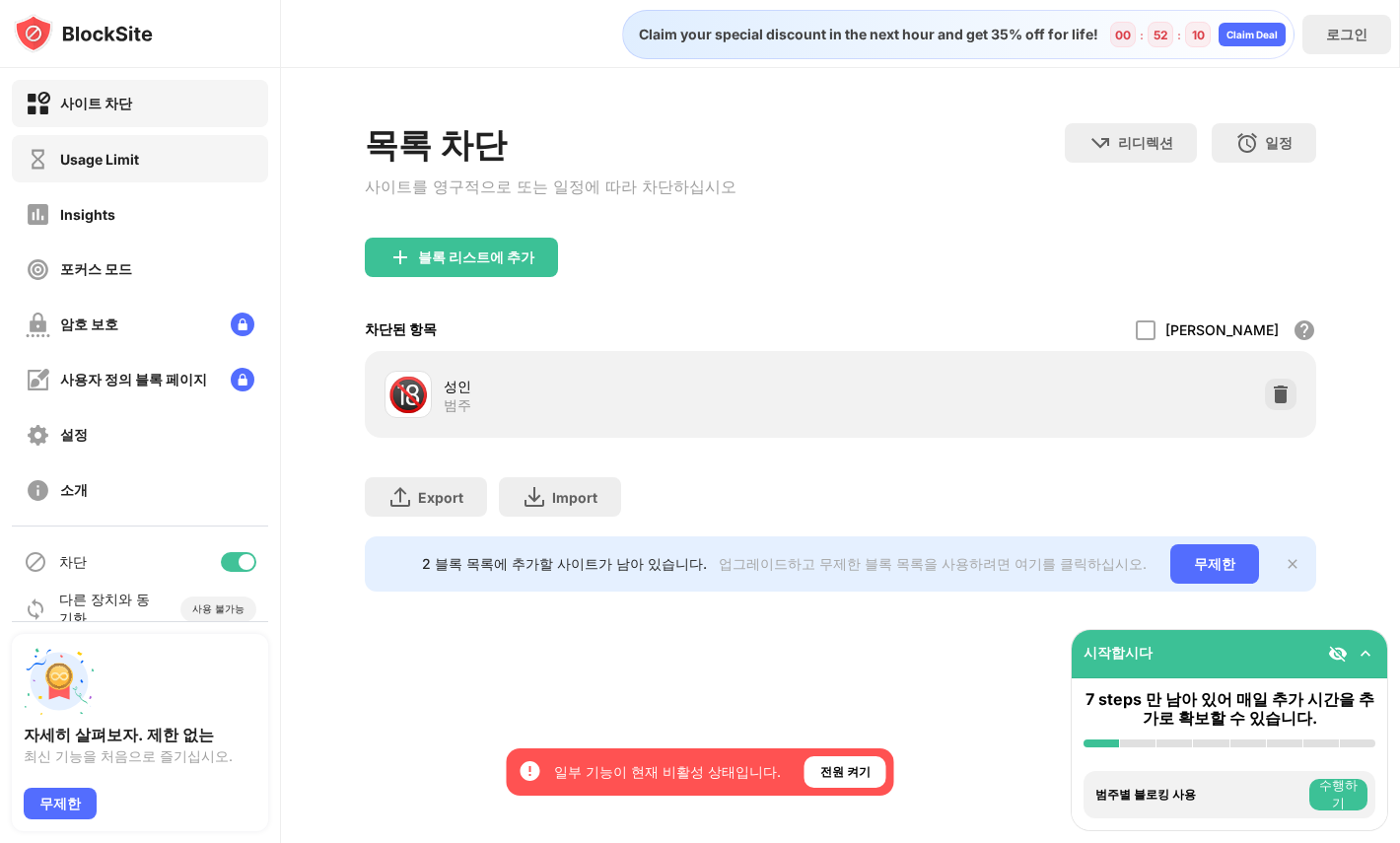 click on "Usage Limit" at bounding box center (100, 159) 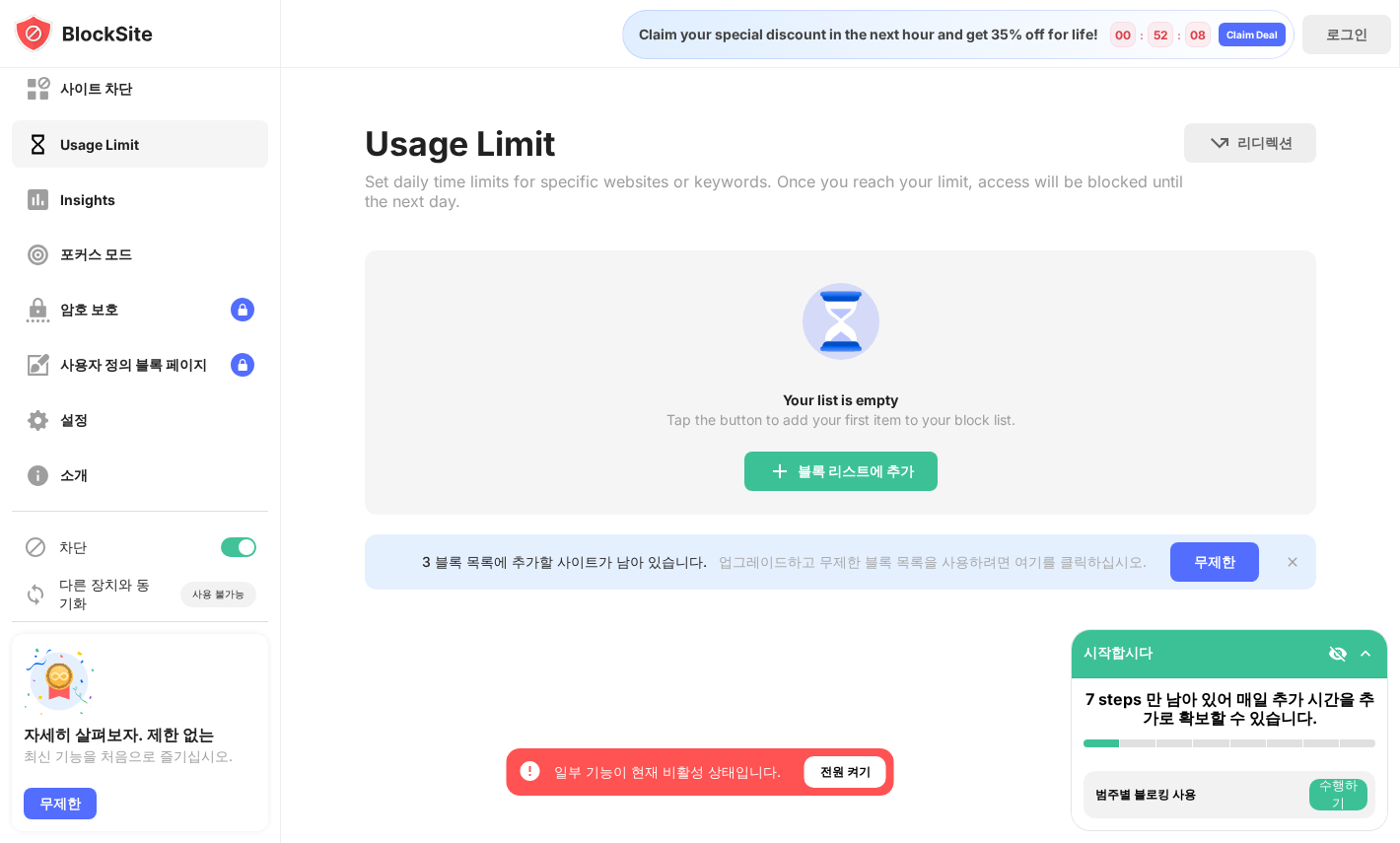 scroll, scrollTop: 0, scrollLeft: 0, axis: both 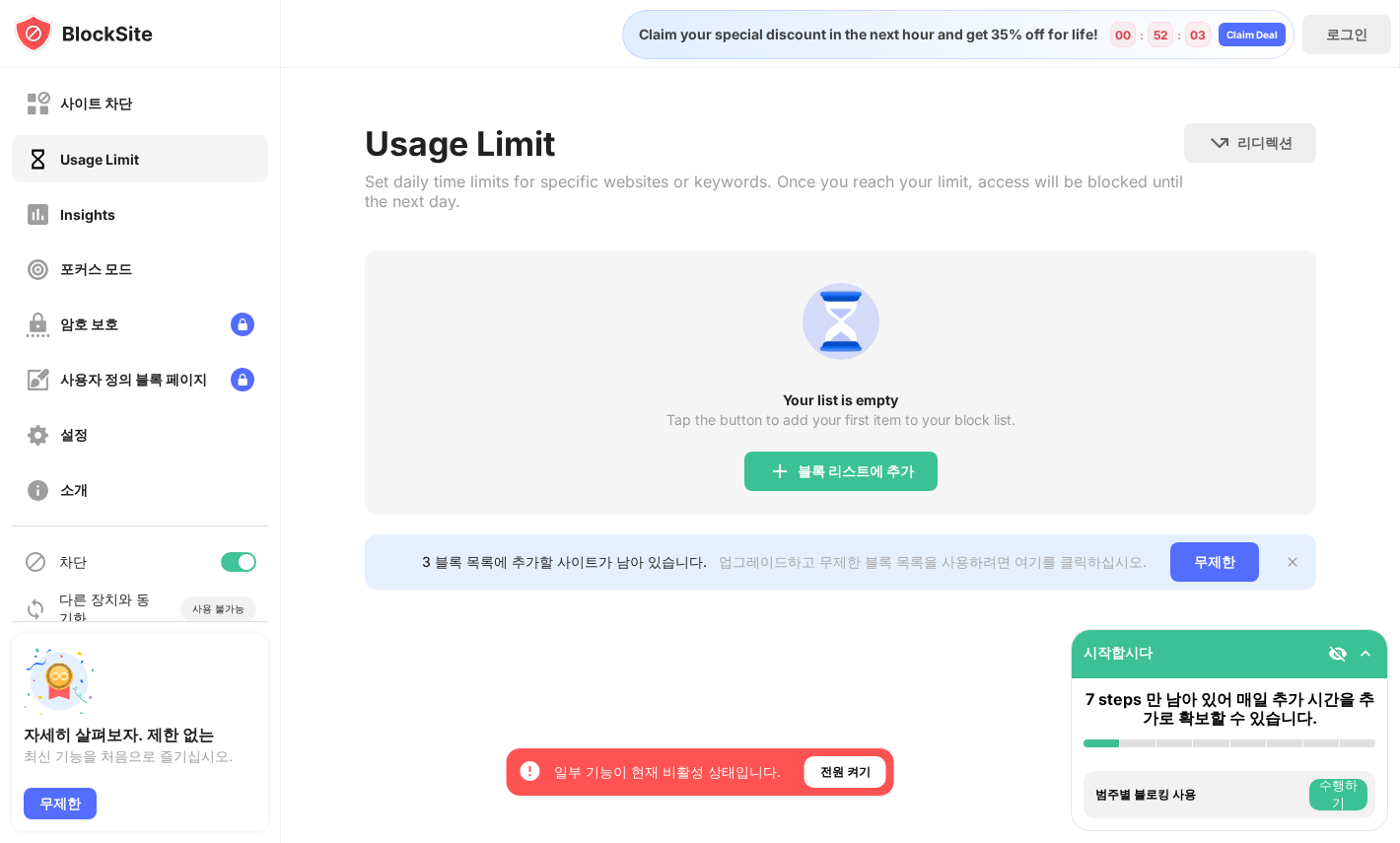 click on "시작합시다" at bounding box center (1229, 654) 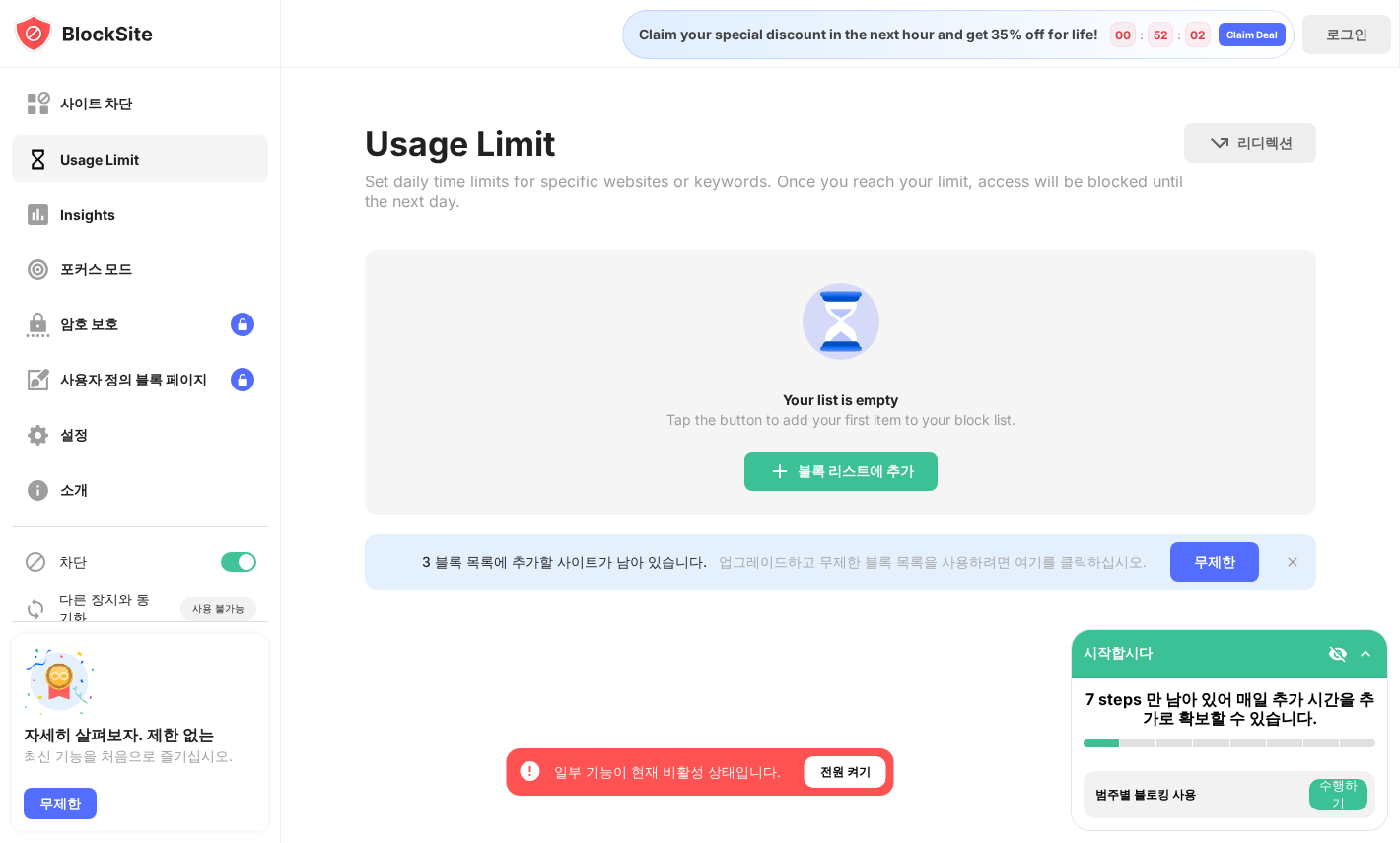 click at bounding box center [1365, 654] 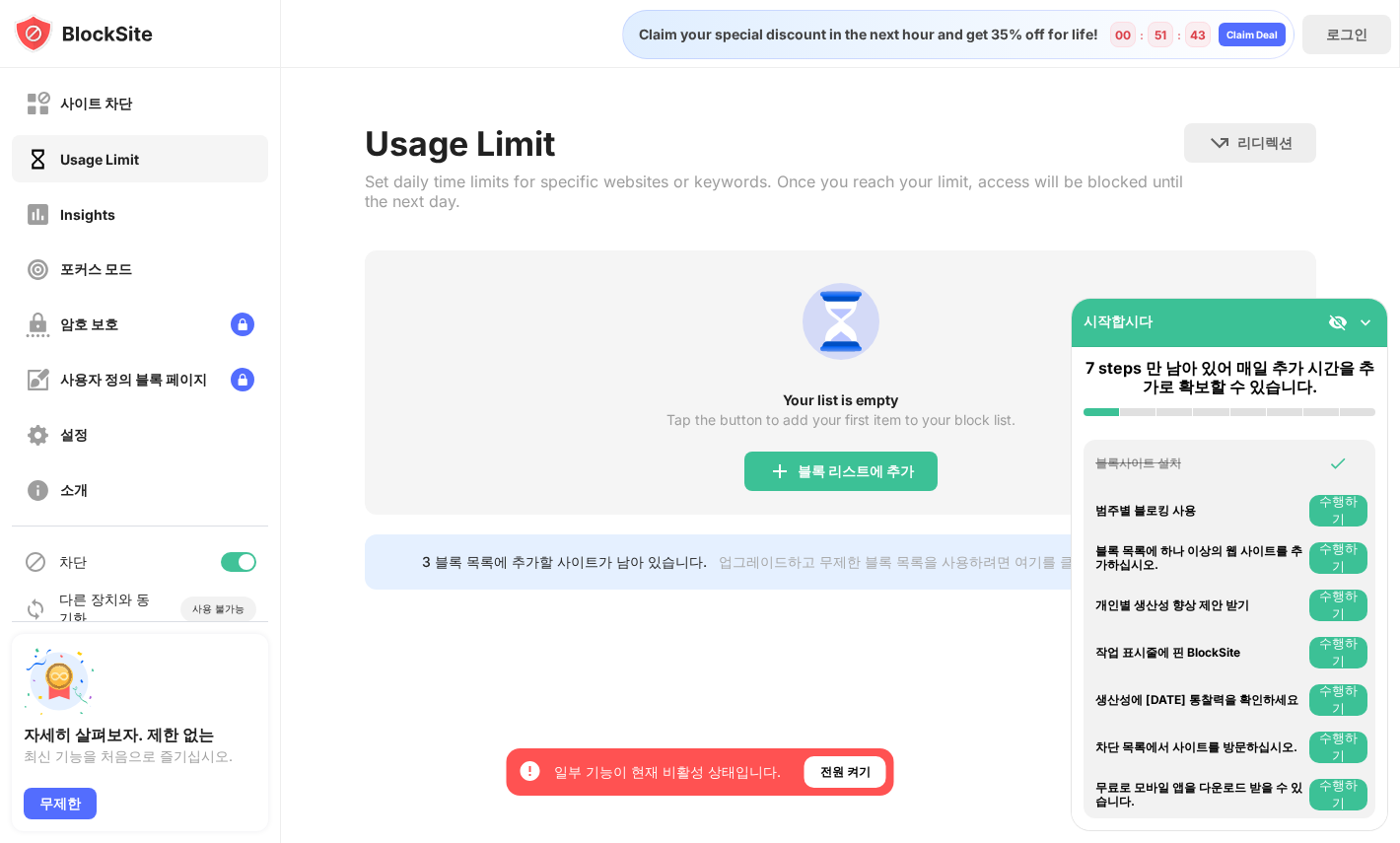 drag, startPoint x: 1224, startPoint y: 636, endPoint x: 1146, endPoint y: 708, distance: 106.150836 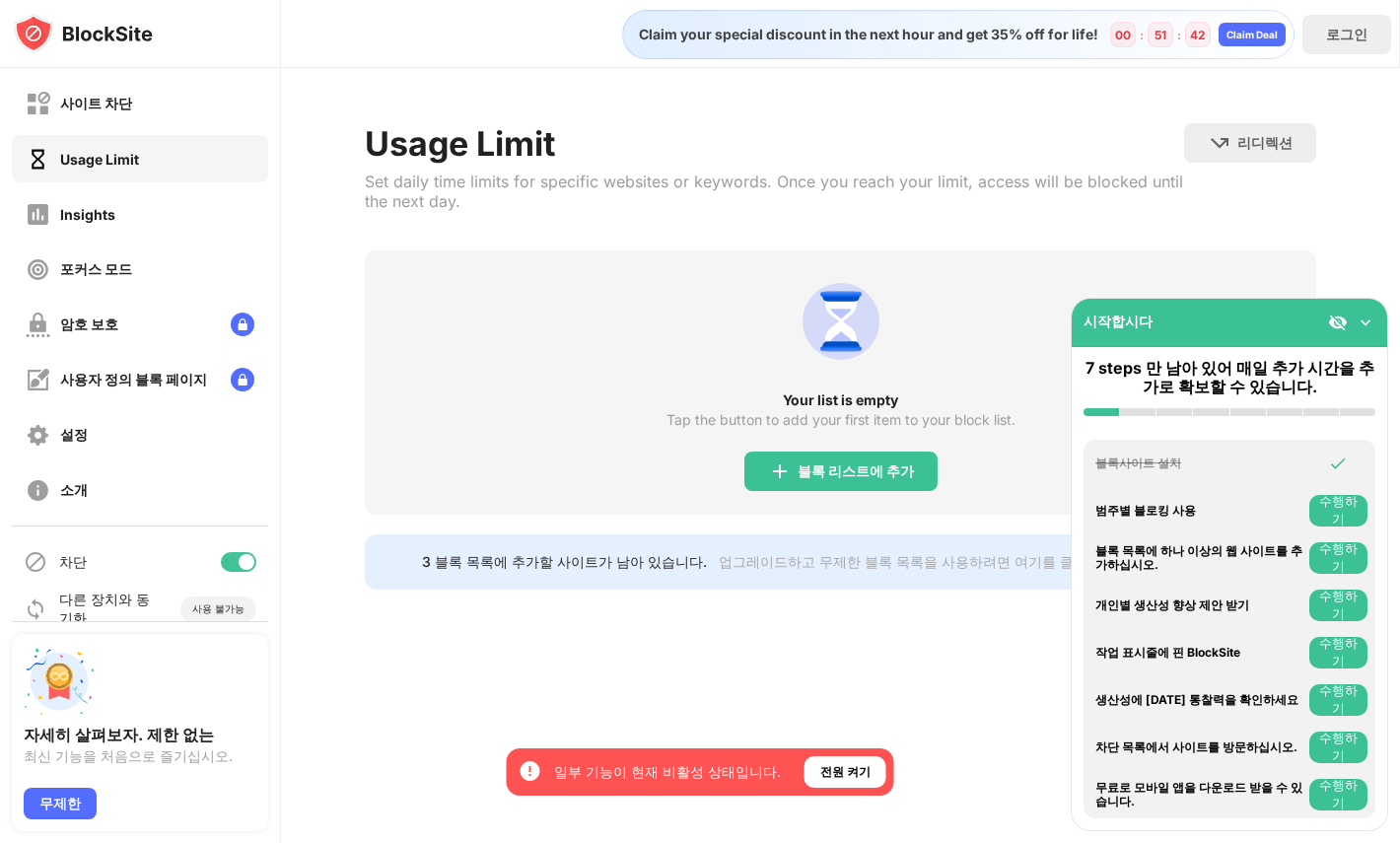 drag, startPoint x: 1146, startPoint y: 708, endPoint x: 1146, endPoint y: 634, distance: 74 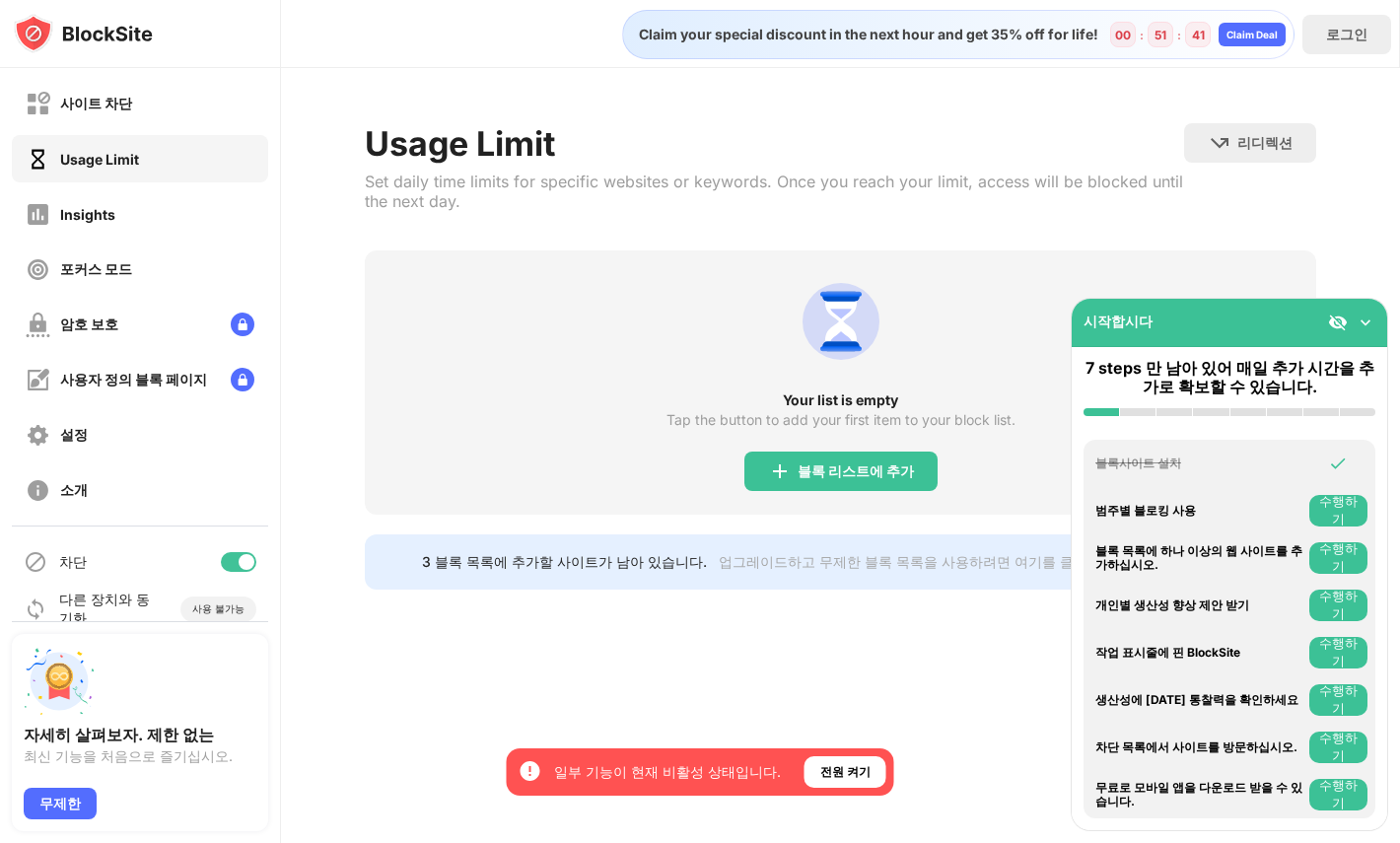 drag, startPoint x: 1146, startPoint y: 634, endPoint x: 1146, endPoint y: 827, distance: 193 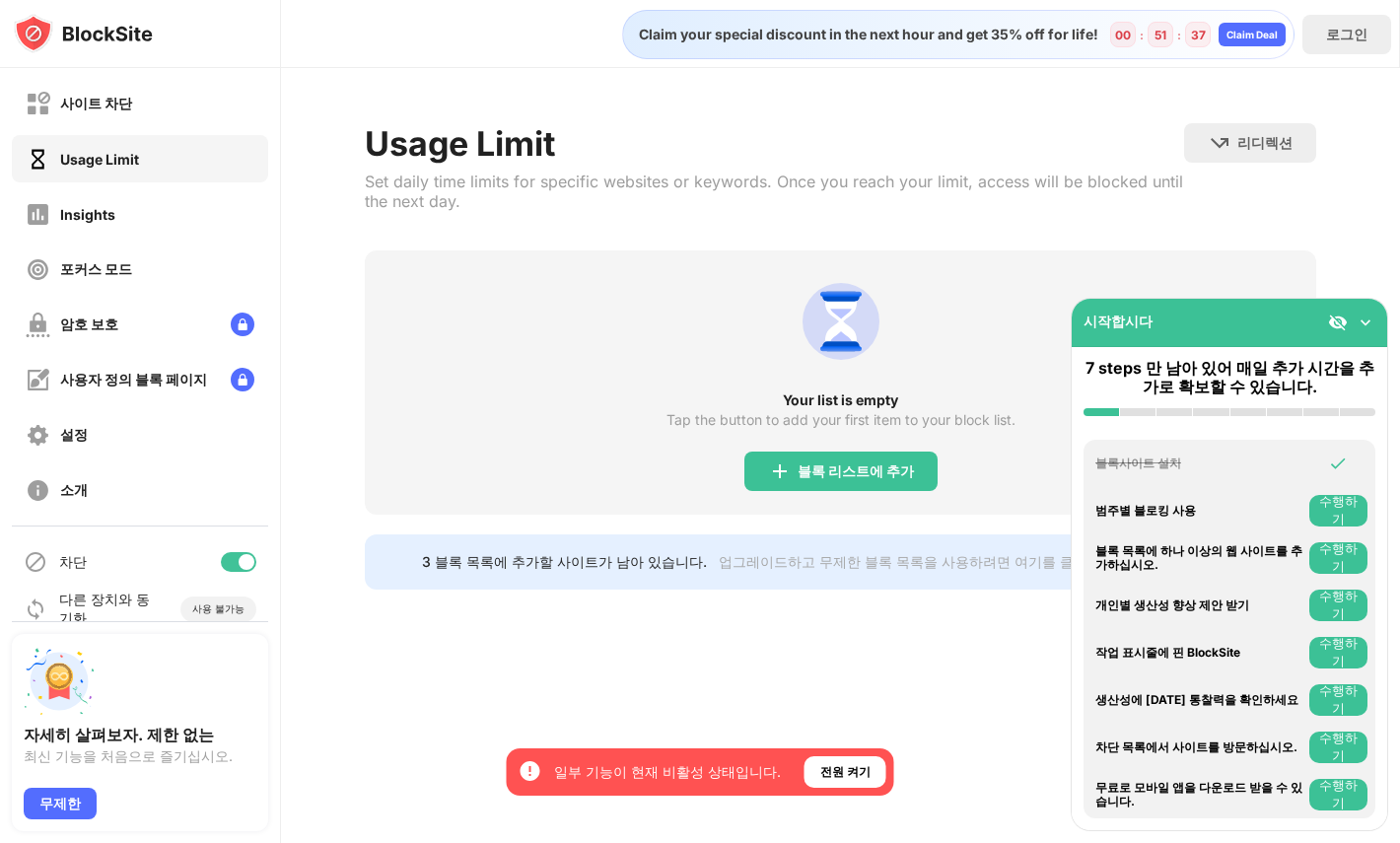click on "Claim your special discount in the next hour and get 35% off for life! 00 : 51 : 37 Claim Deal 로그인 Usage Limit Set daily time limits for specific websites or keywords. Once you reach your limit, access will be blocked until the next day. 리디렉션 웹 사이트 리디렉션을 설정하려면 클릭하십시오 Your list is empty Tap the button to add your first item to your block list. 블록 리스트에 추가 3 블록 목록에 추가할 사이트가 남아 있습니다. 업그레이드하고 무제한 블록 목록을 사용하려면 여기를 클릭하십시오. 무제한" at bounding box center (840, 421) 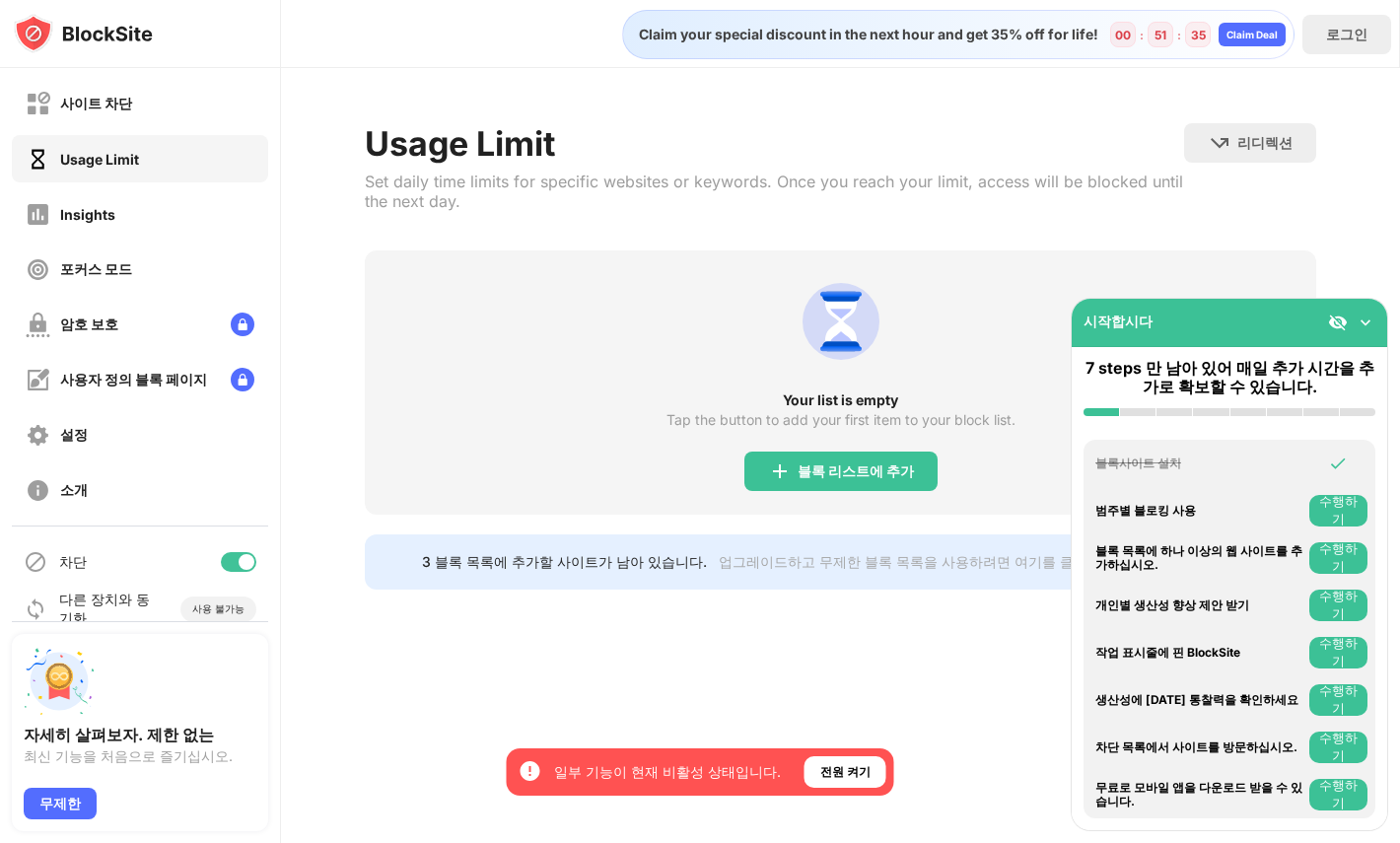 scroll, scrollTop: 24, scrollLeft: 0, axis: vertical 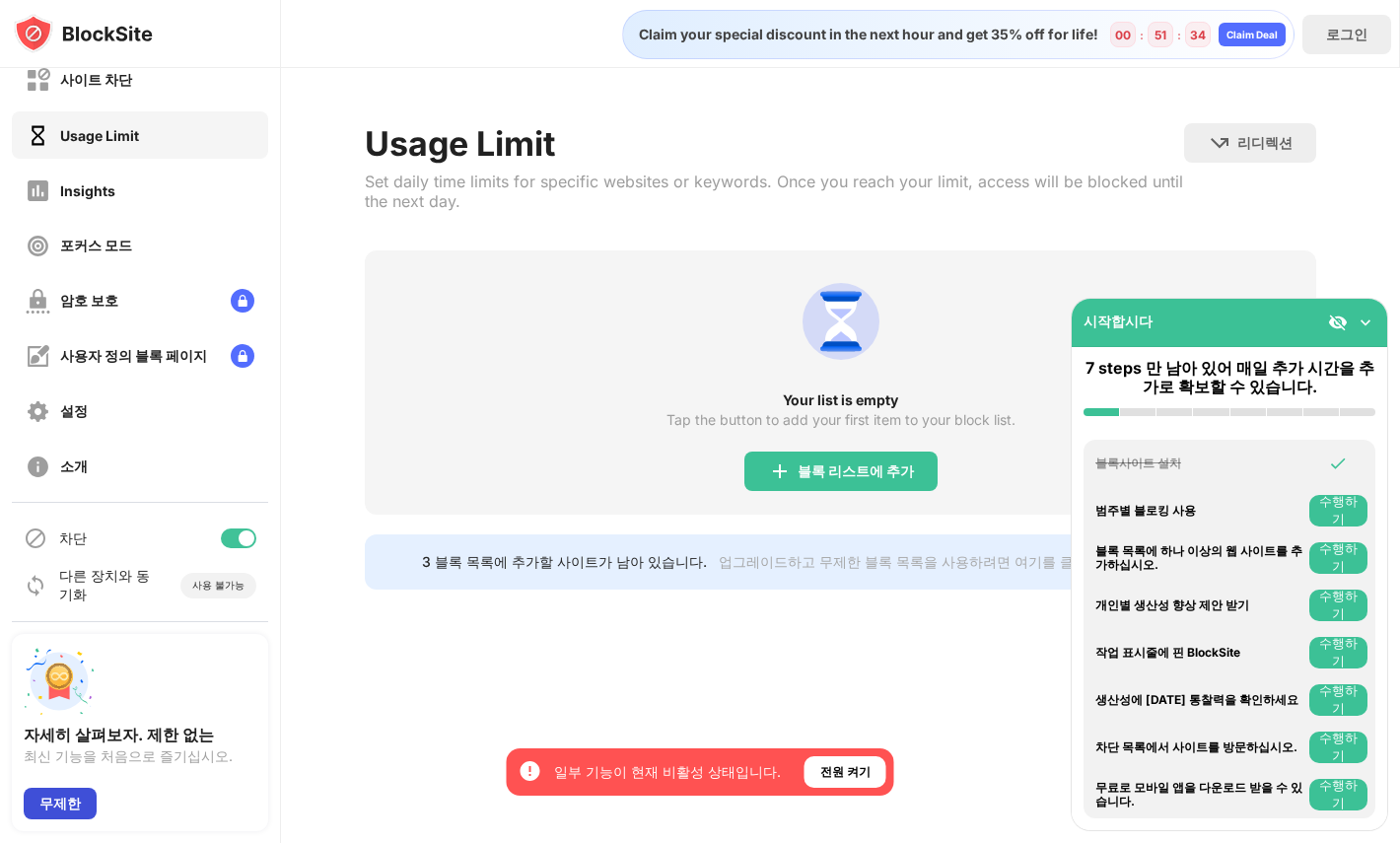 click on "무제한" at bounding box center (60, 804) 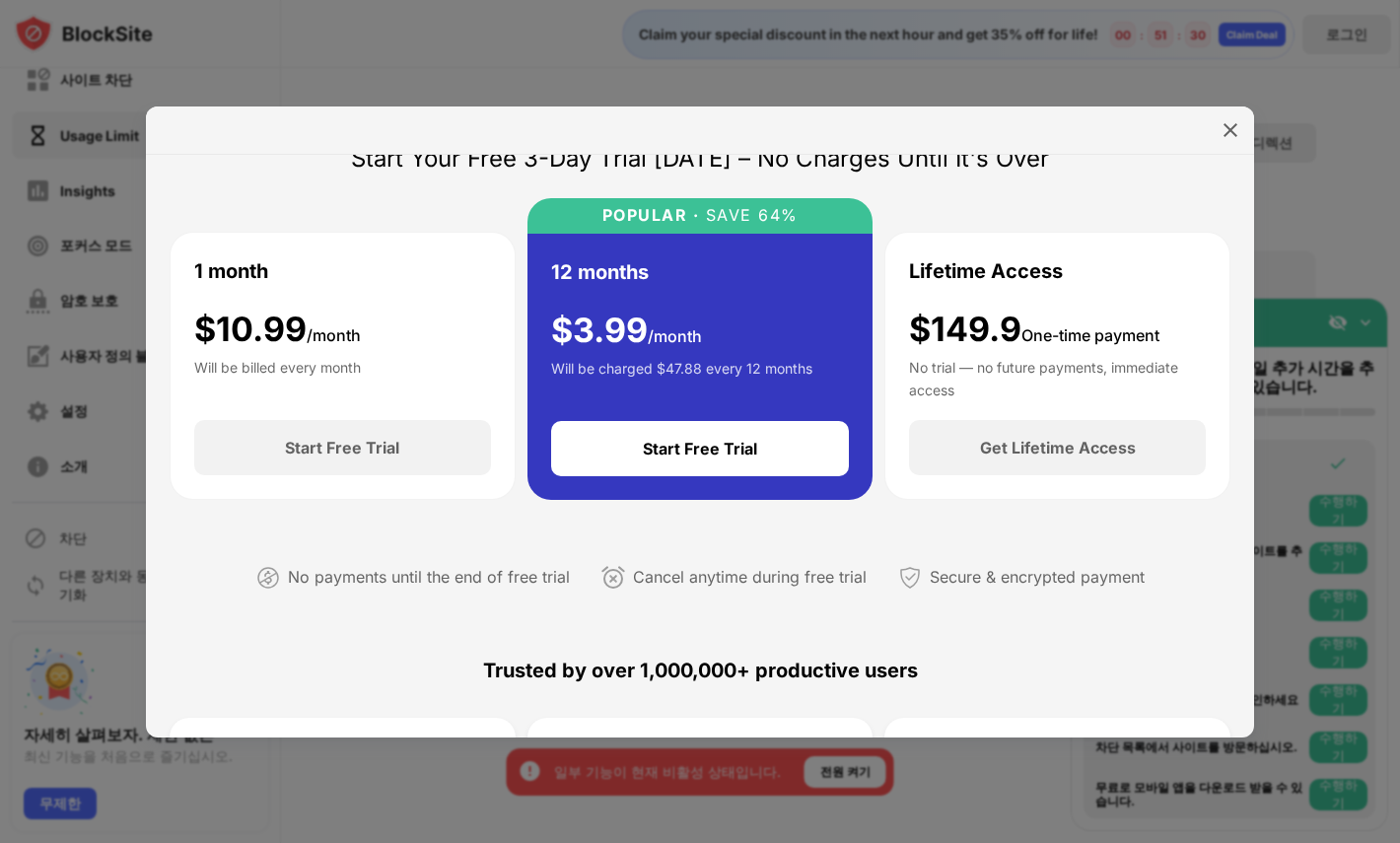 scroll, scrollTop: 79, scrollLeft: 0, axis: vertical 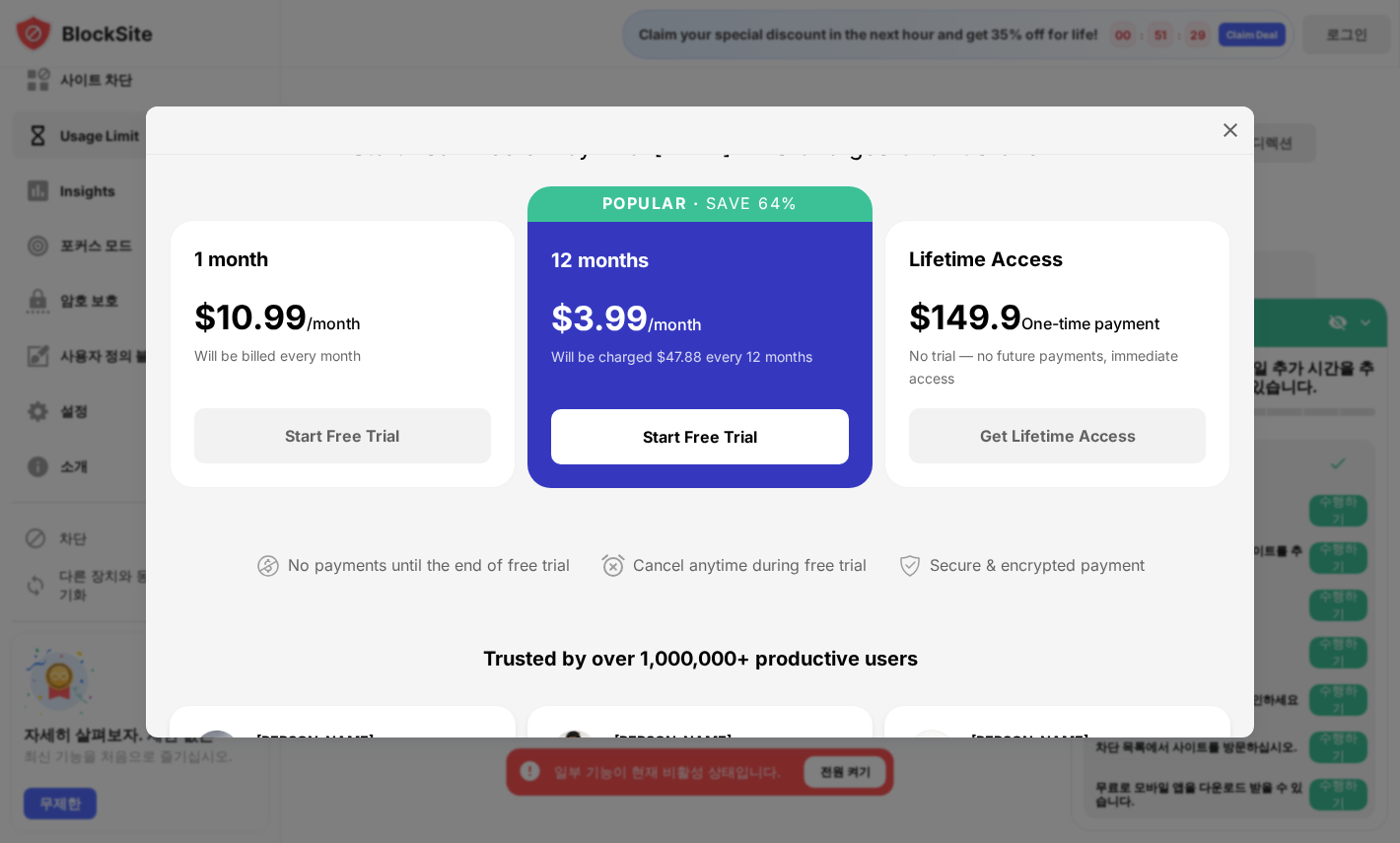 drag, startPoint x: 768, startPoint y: 356, endPoint x: 768, endPoint y: 307, distance: 49 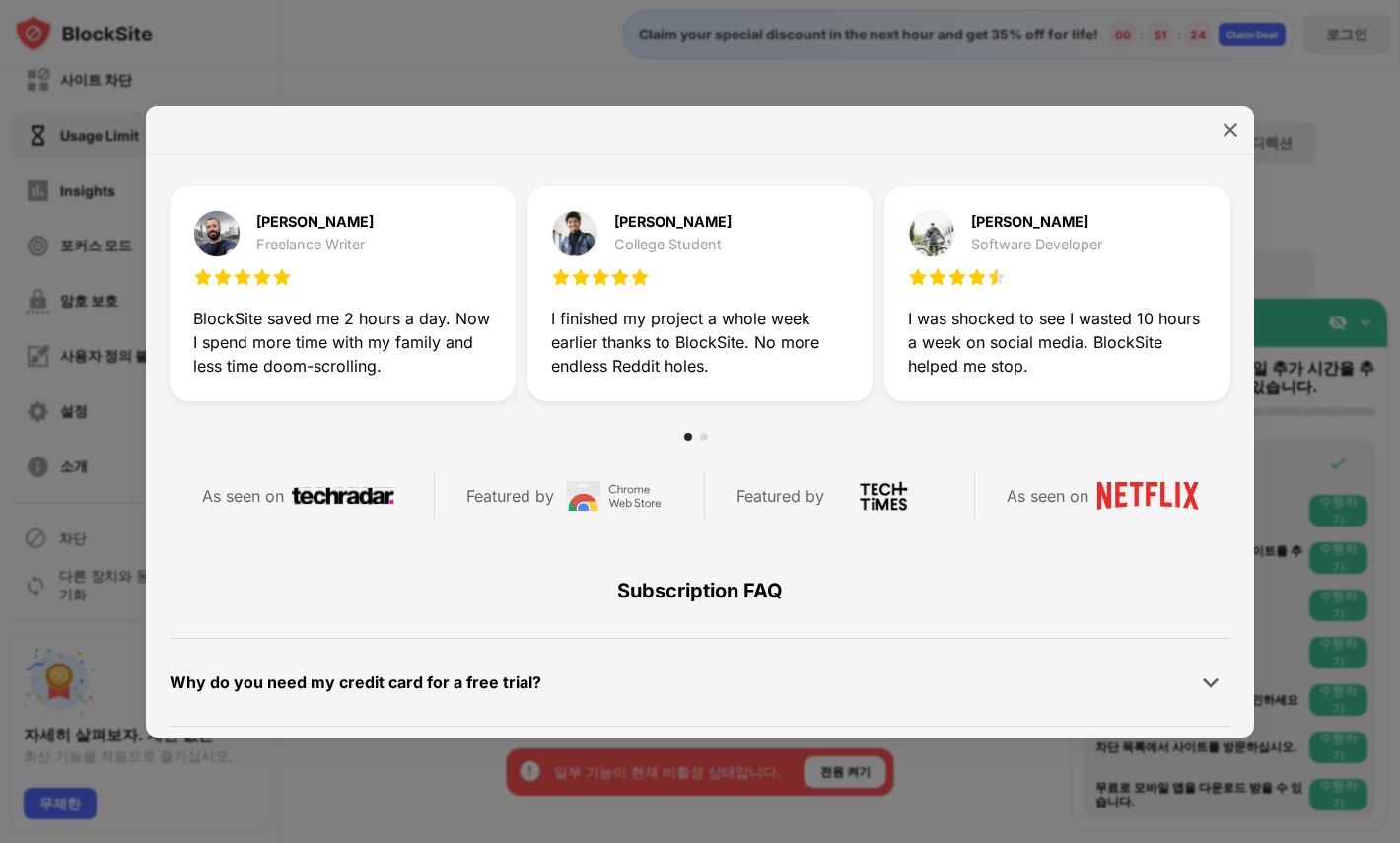 scroll, scrollTop: 939, scrollLeft: 0, axis: vertical 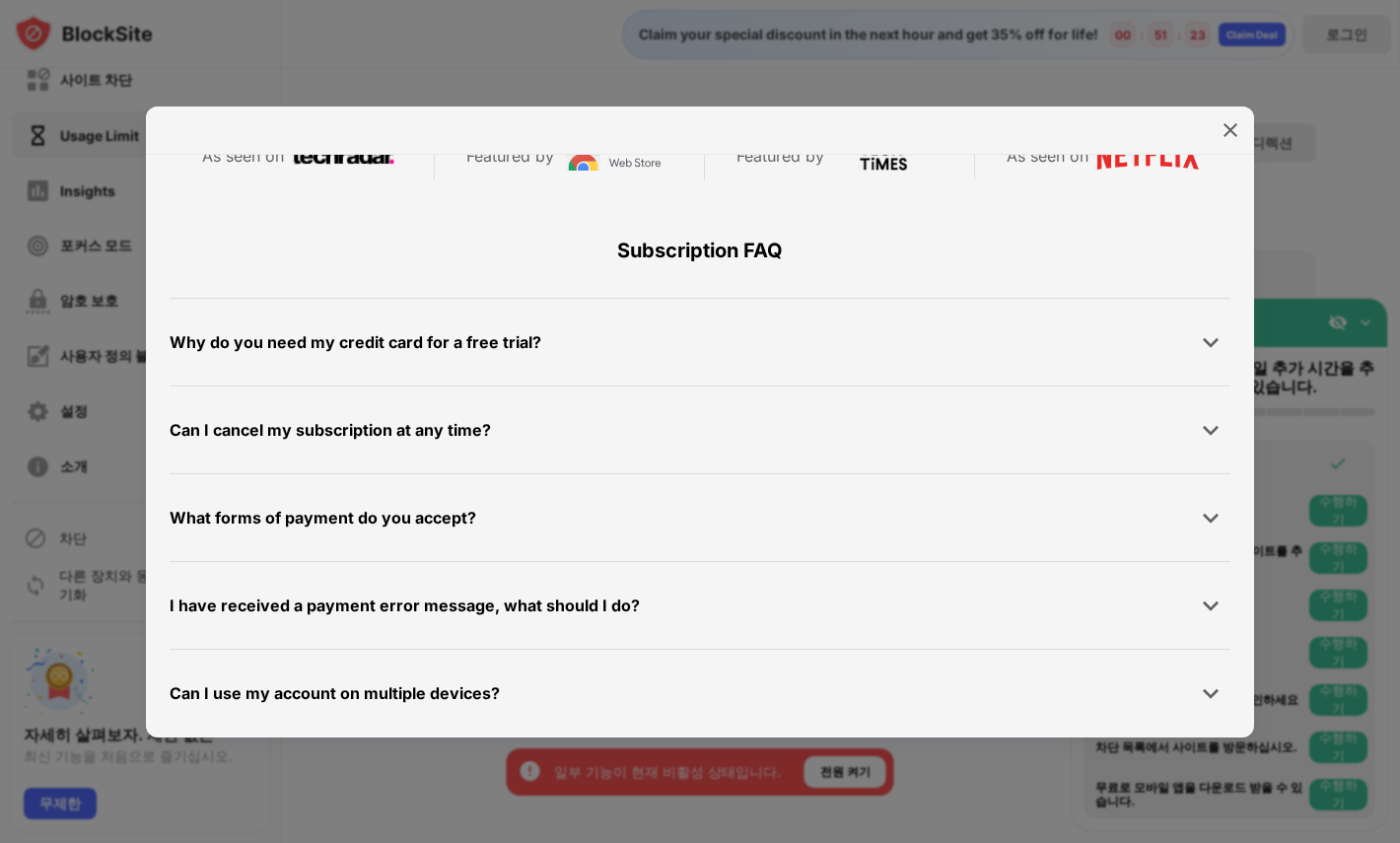 click on "Can I cancel my subscription at any time?" at bounding box center [700, 430] 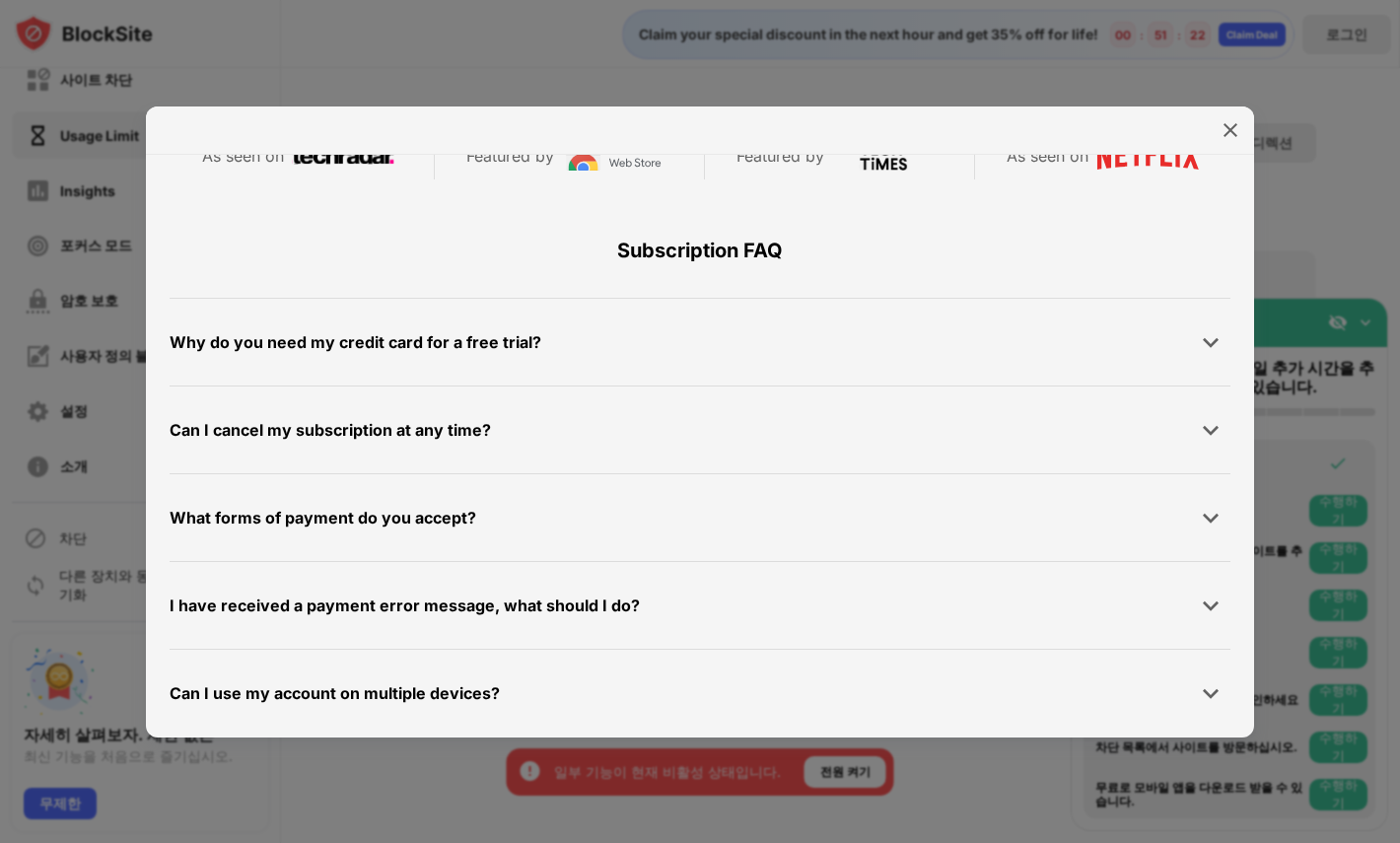 click on "Can I cancel my subscription at any time?" at bounding box center [700, 430] 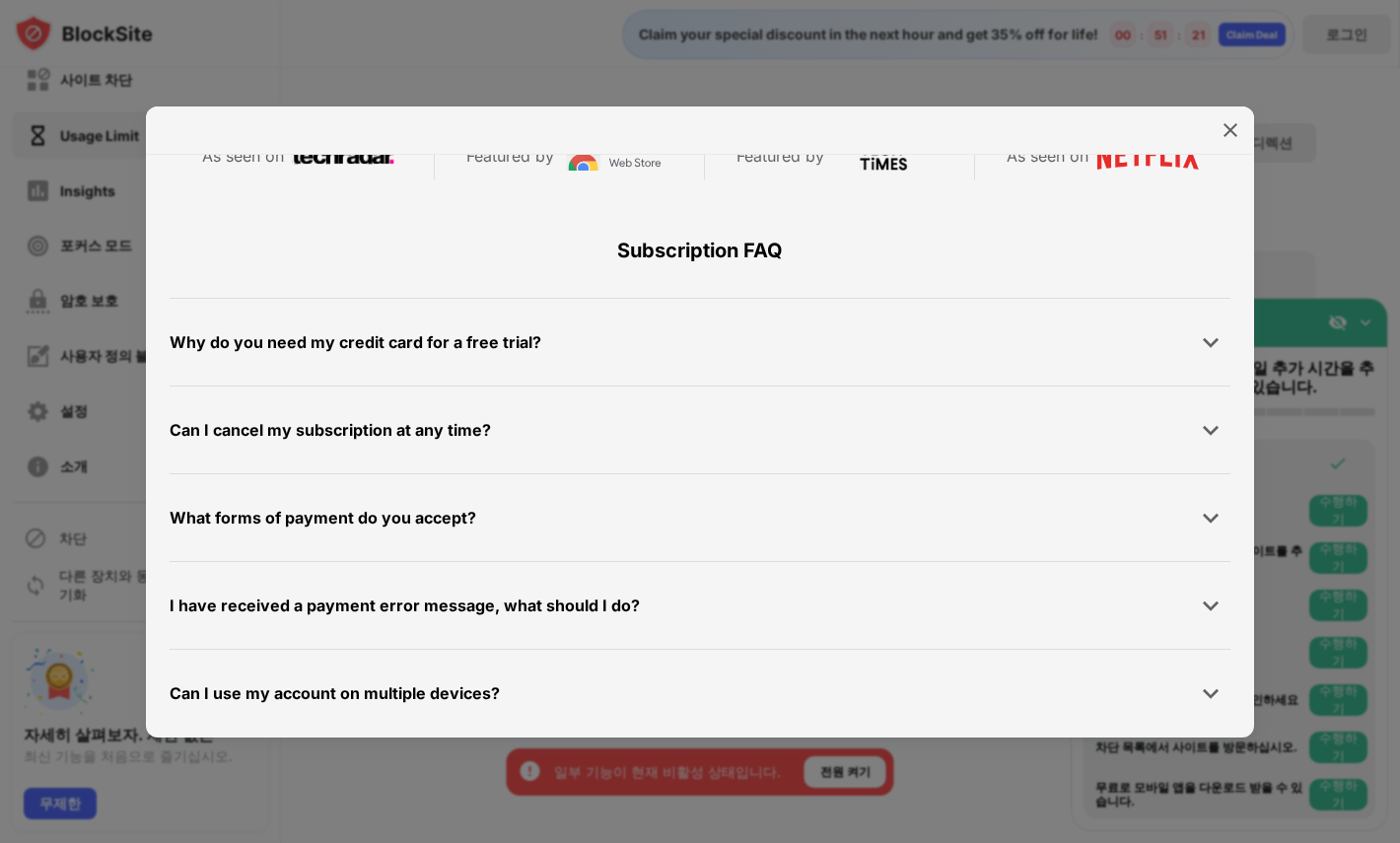 click at bounding box center [1211, 518] 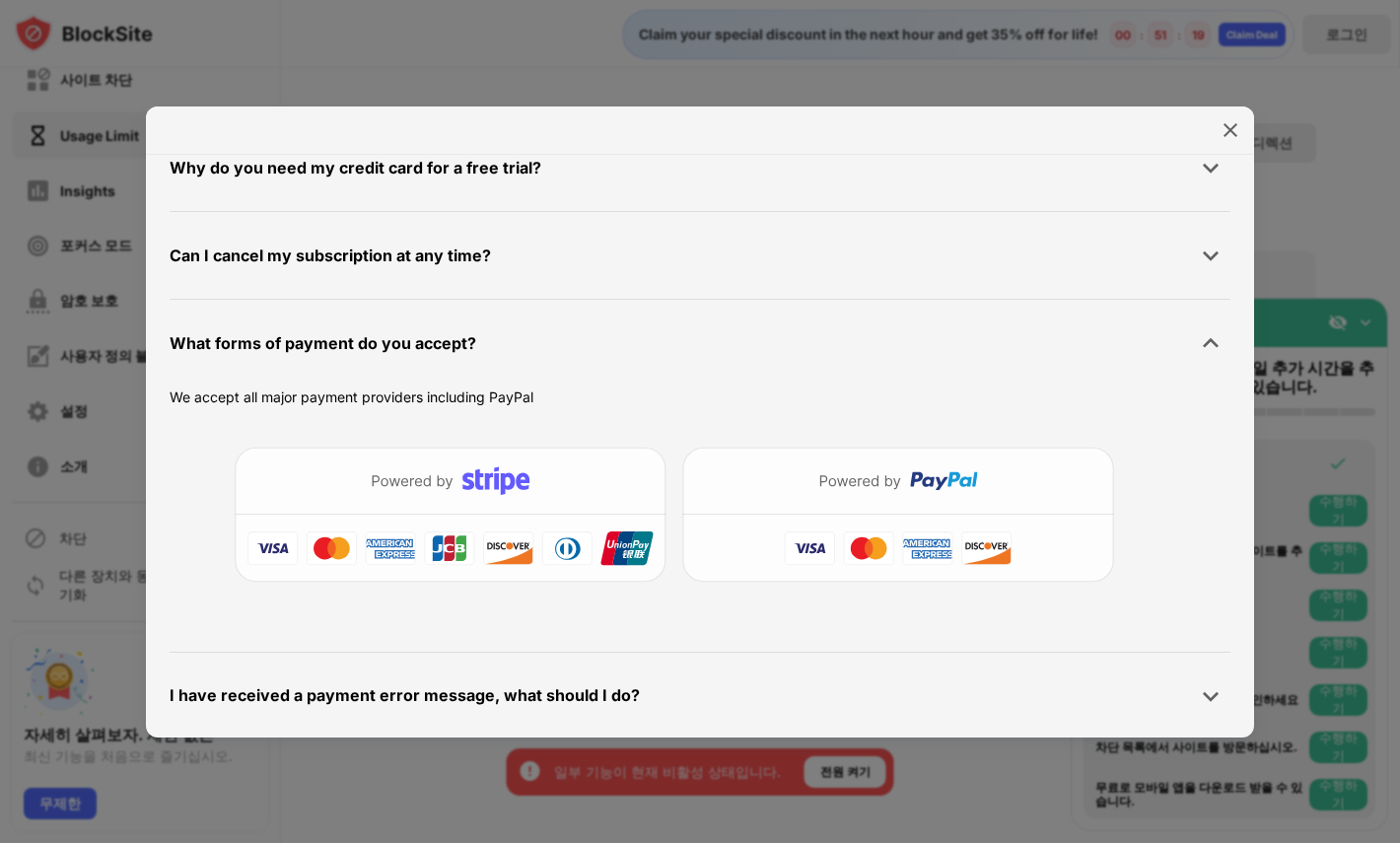 scroll, scrollTop: 1204, scrollLeft: 0, axis: vertical 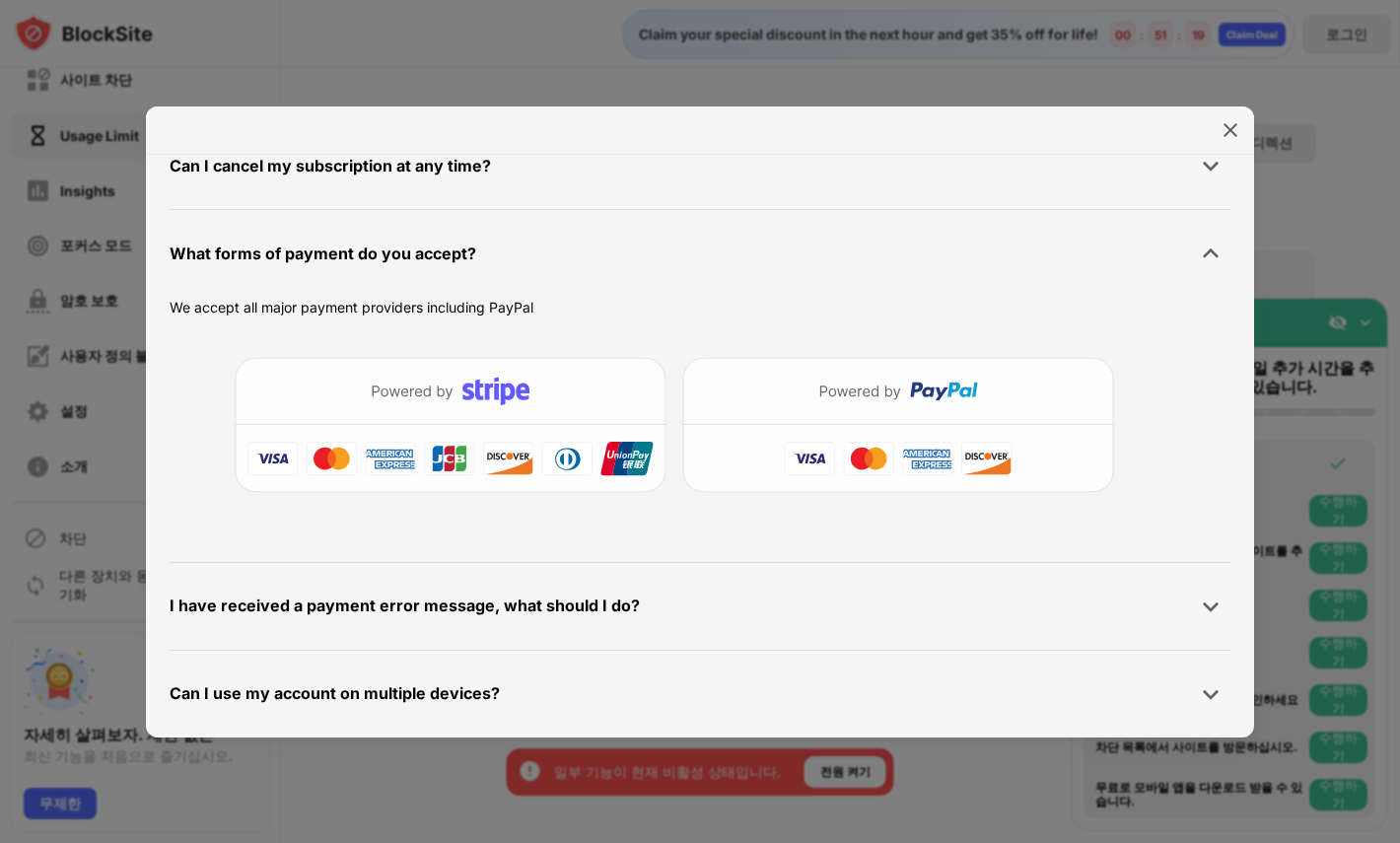 click on "Reclaim 1-Hour a Day for Less Than $5/Month Start Your Free 3-Day Trial Today – No Charges Until It's Over 1 month $ 10.99  /month Will be billed every month Start Free Trial POPULAR ·   SAVE 64% 12 months $ 3.99  /month Will be charged $47.88 every 12 months Start Free Trial Lifetime Access $149.9  One-time payment No trial — no future payments, immediate access Get Lifetime Access No payments until the end of free trial Cancel anytime during free trial Secure & encrypted payment Trusted by over 1,000,000+ productive users Mark Johnson Freelance Writer BlockSite saved me 2 hours a day. Now I spend more time with my family and less time doom-scrolling. Rajesh Patel College Student I finished my project a whole week earlier thanks to BlockSite. No more endless Reddit holes. David Rodriguez Software Developer I was shocked to see I wasted 10 hours a week on social media. BlockSite helped me stop.   As seen on   Featured by   Featured by   As seen on Subscription FAQ
What forms of payment do you accept?" at bounding box center (700, 446) 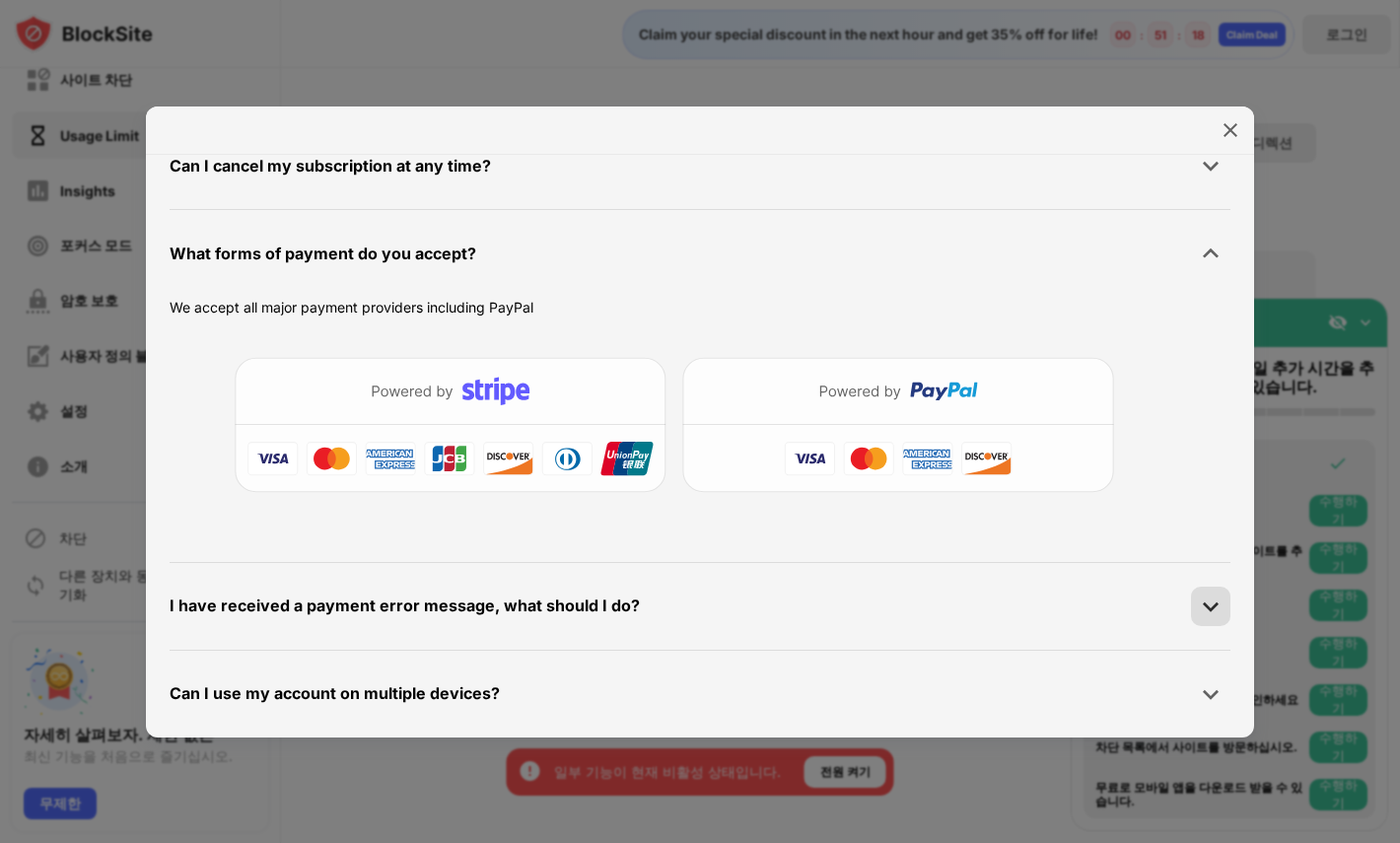 click at bounding box center (1211, 606) 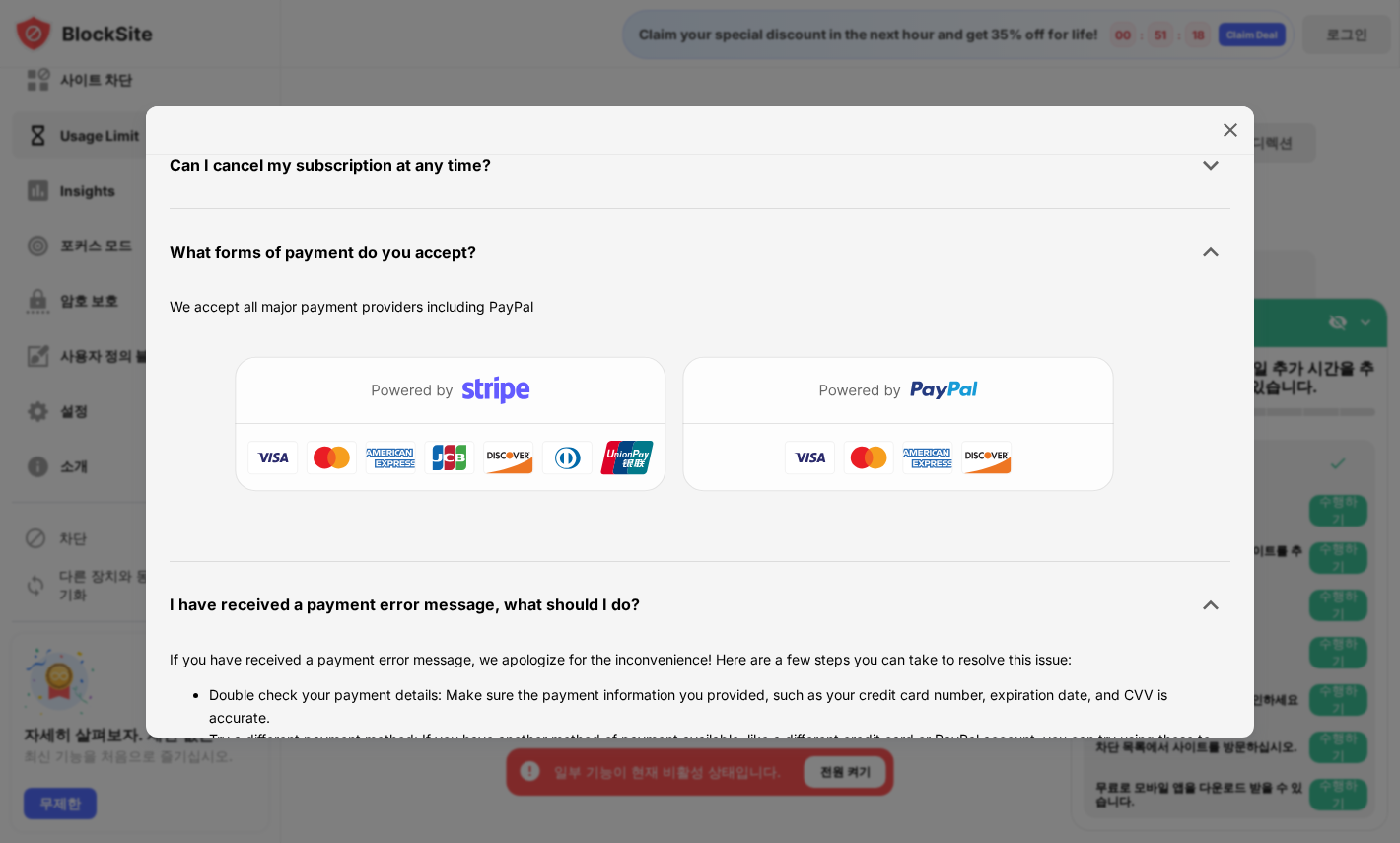 click at bounding box center (700, 421) 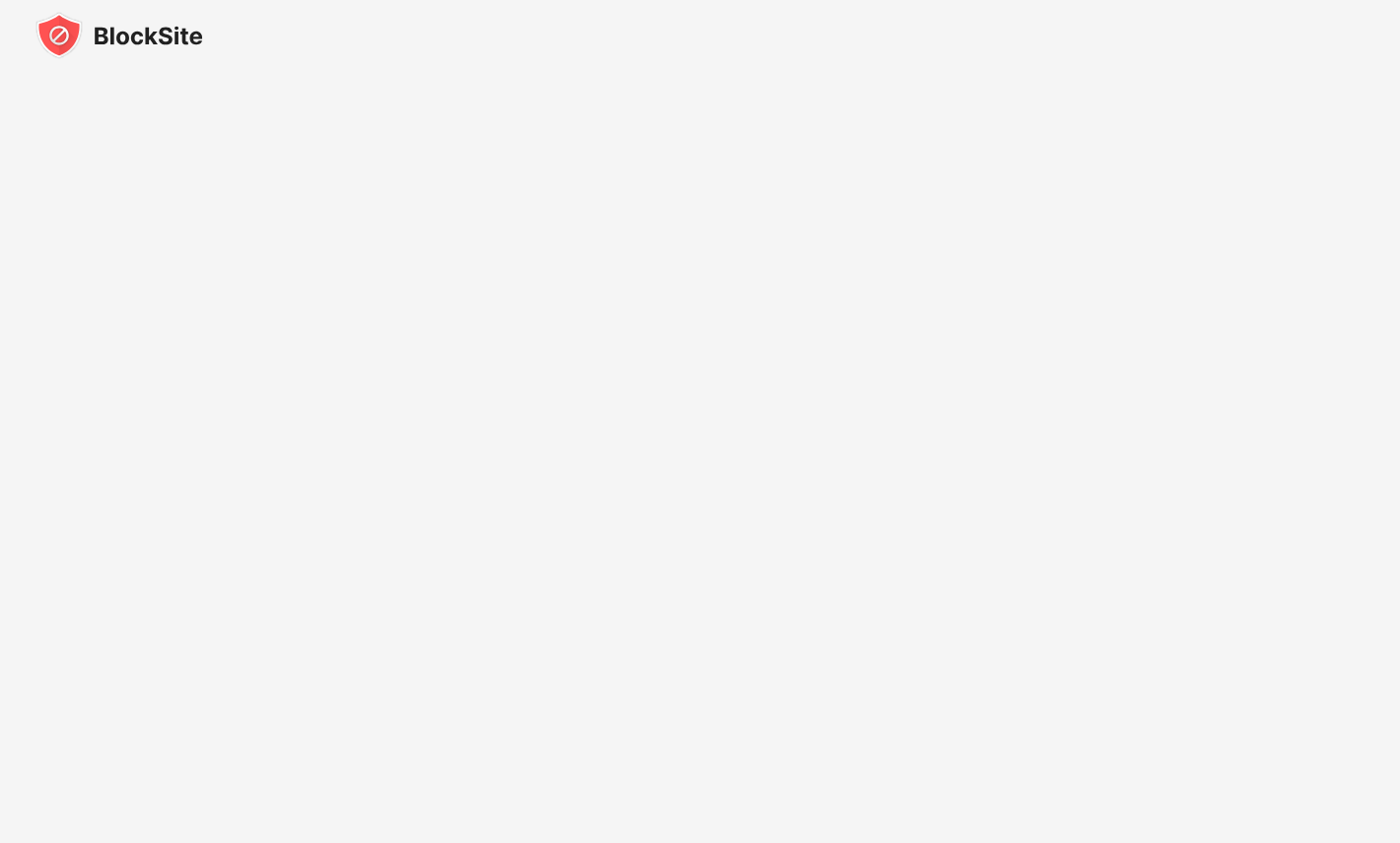scroll, scrollTop: 0, scrollLeft: 0, axis: both 